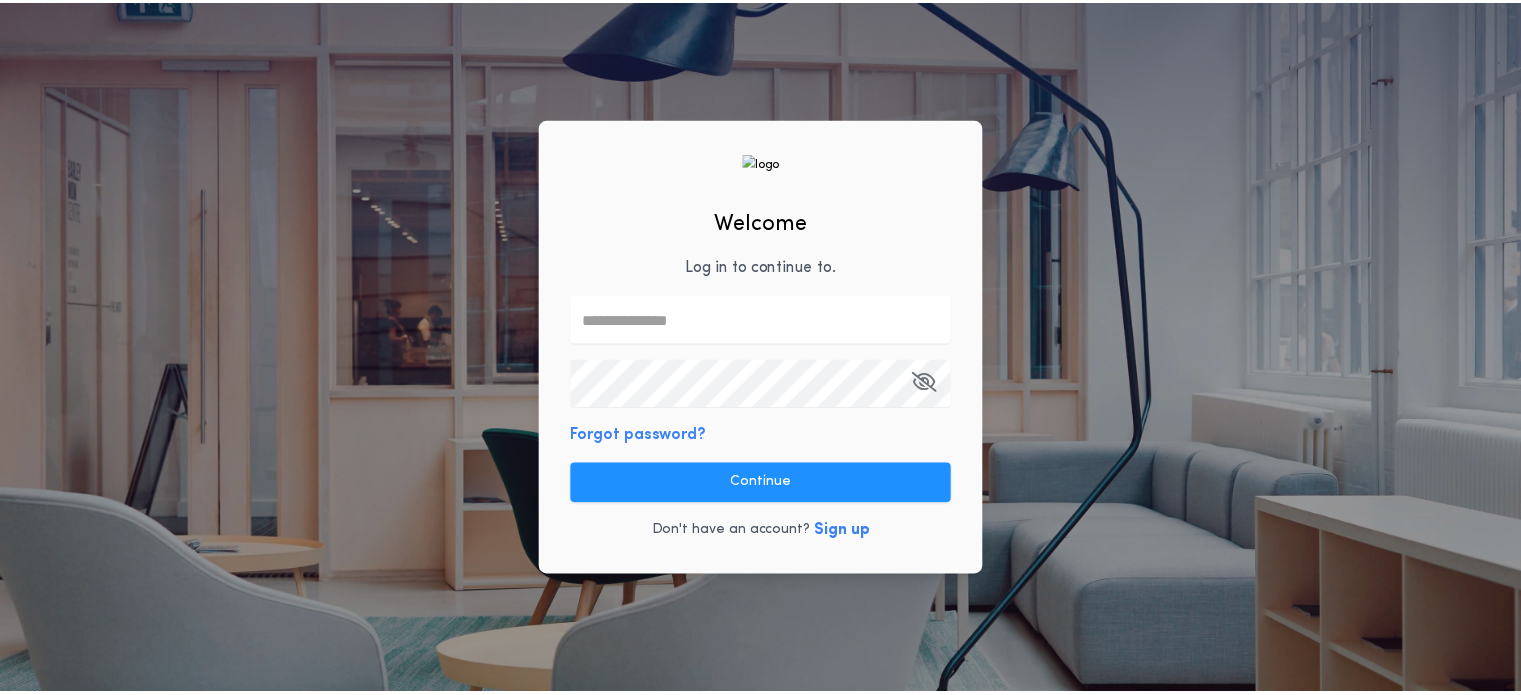 scroll, scrollTop: 0, scrollLeft: 0, axis: both 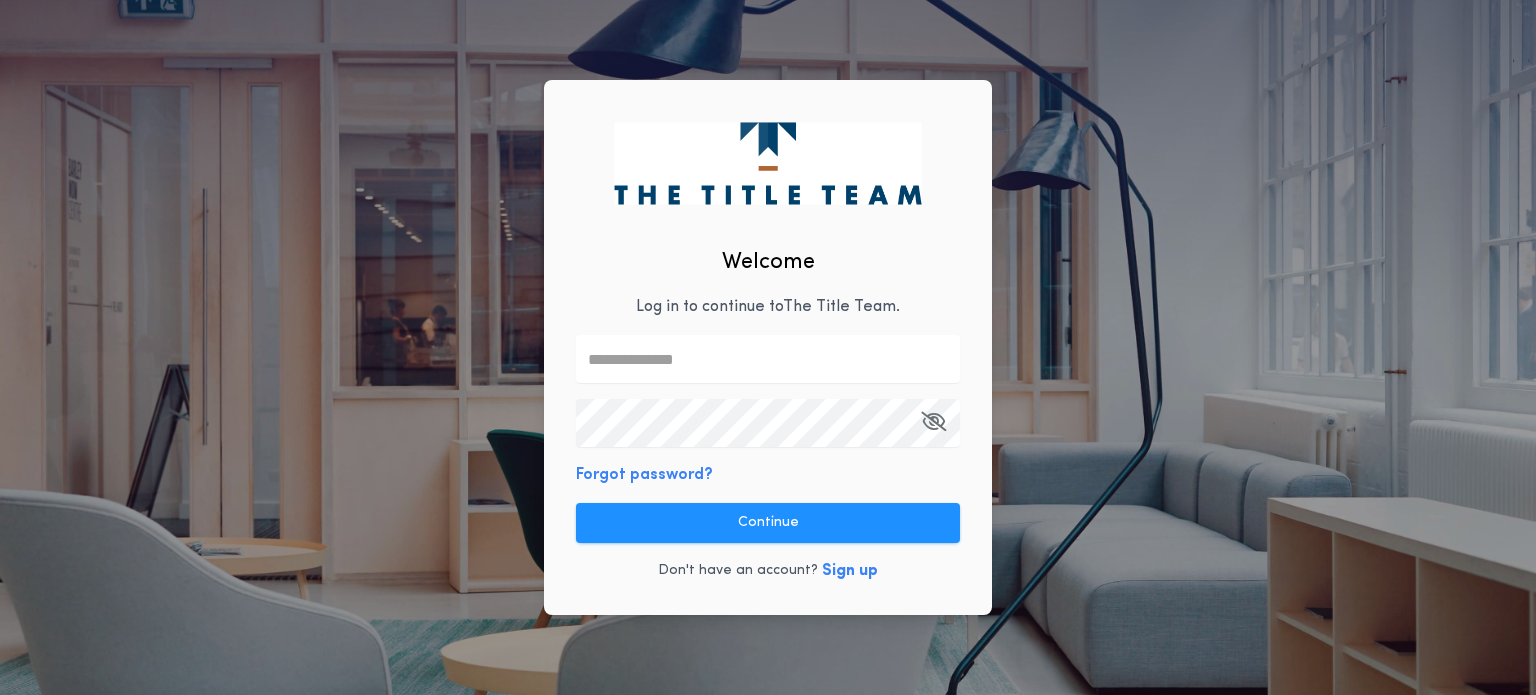 click at bounding box center [768, 359] 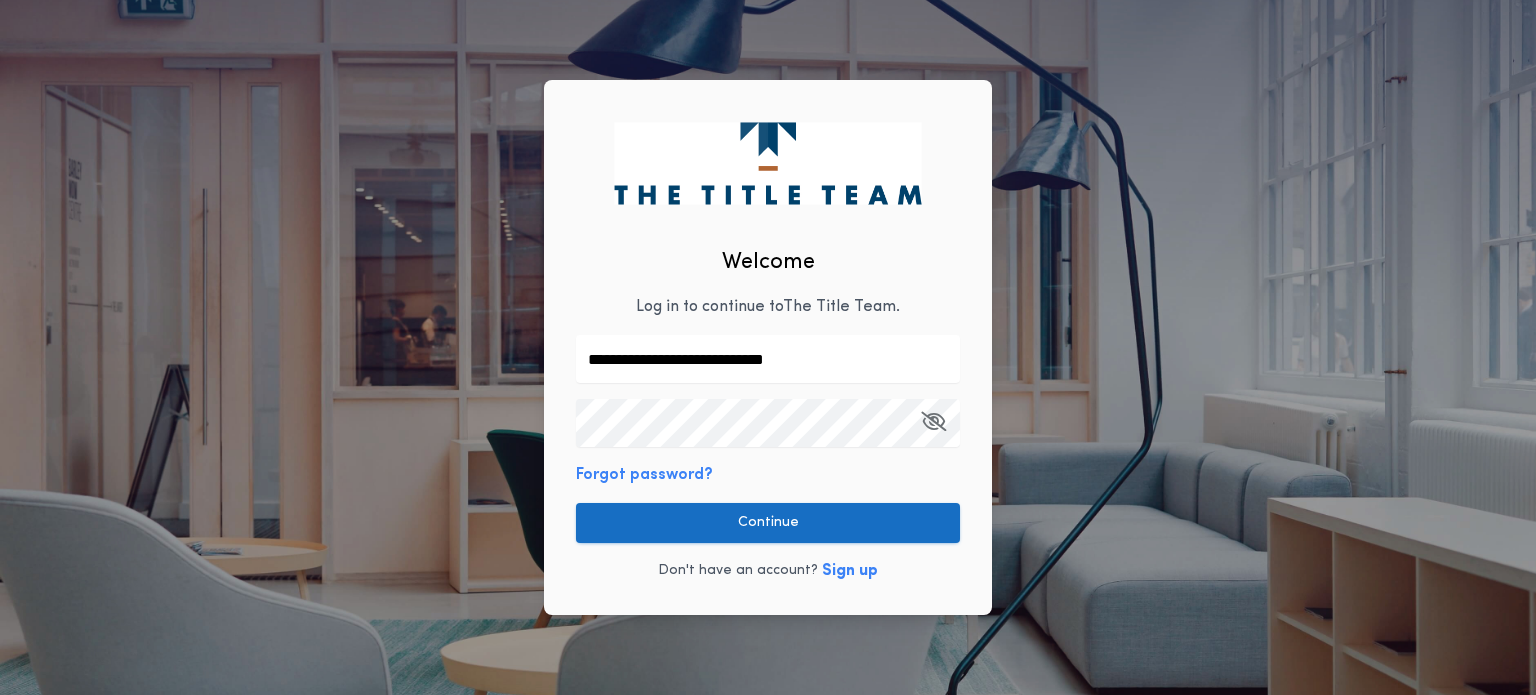click on "Continue" at bounding box center (768, 523) 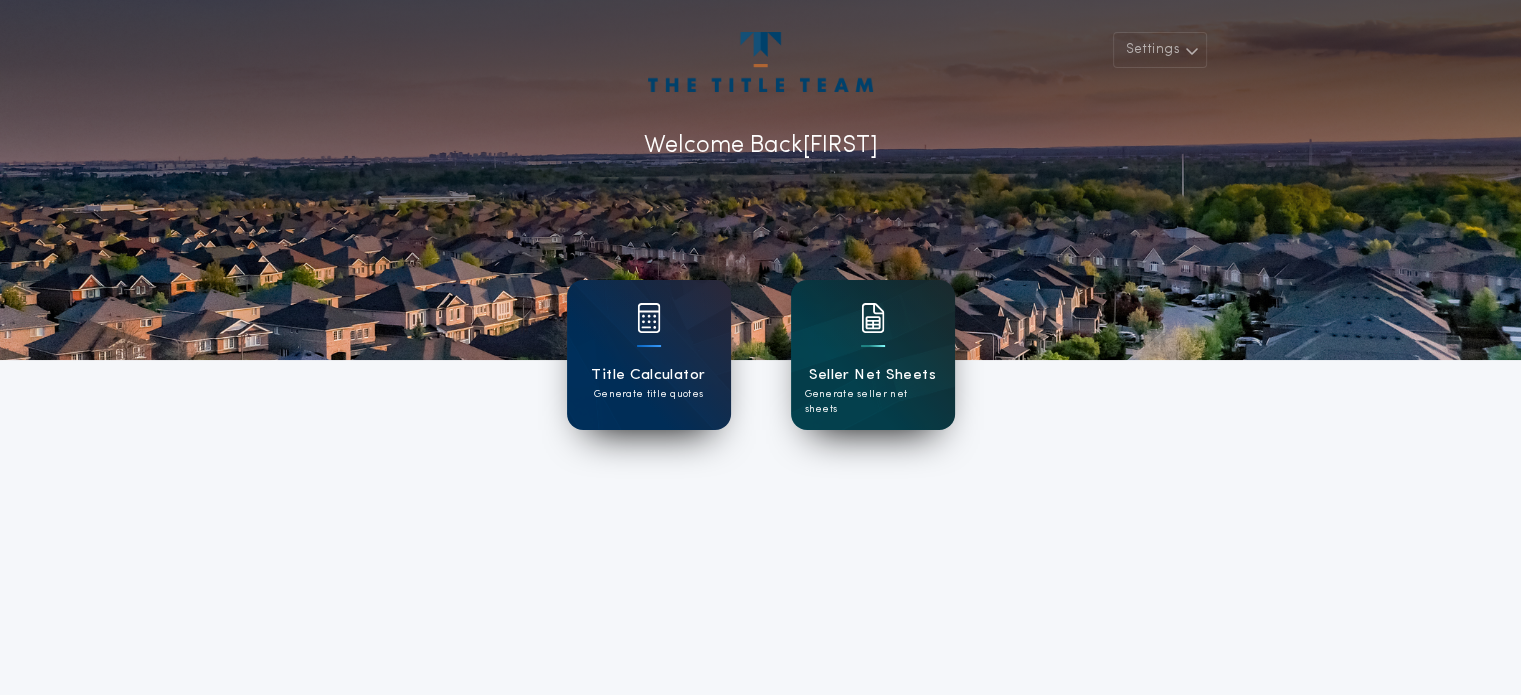 click on "Seller Net Sheets" at bounding box center [872, 375] 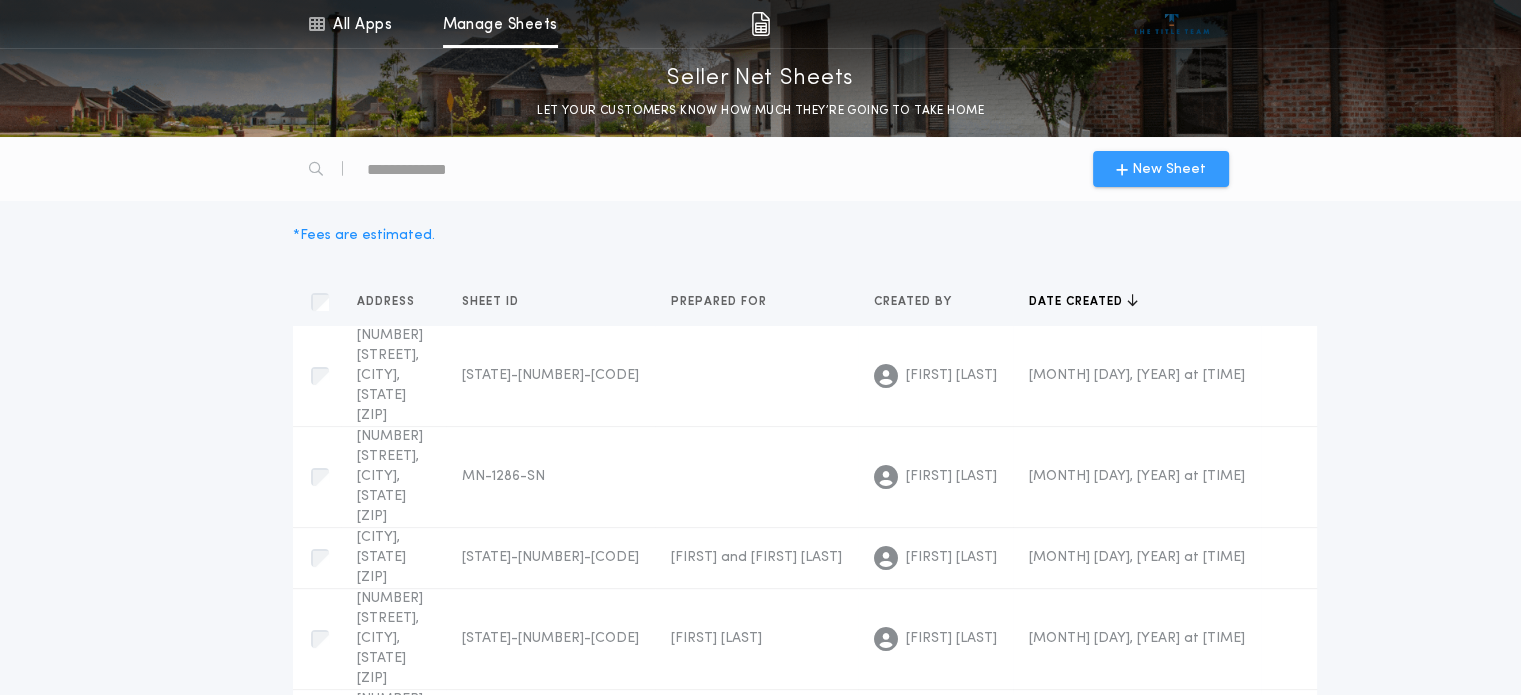 click on "New Sheet" at bounding box center (1161, 169) 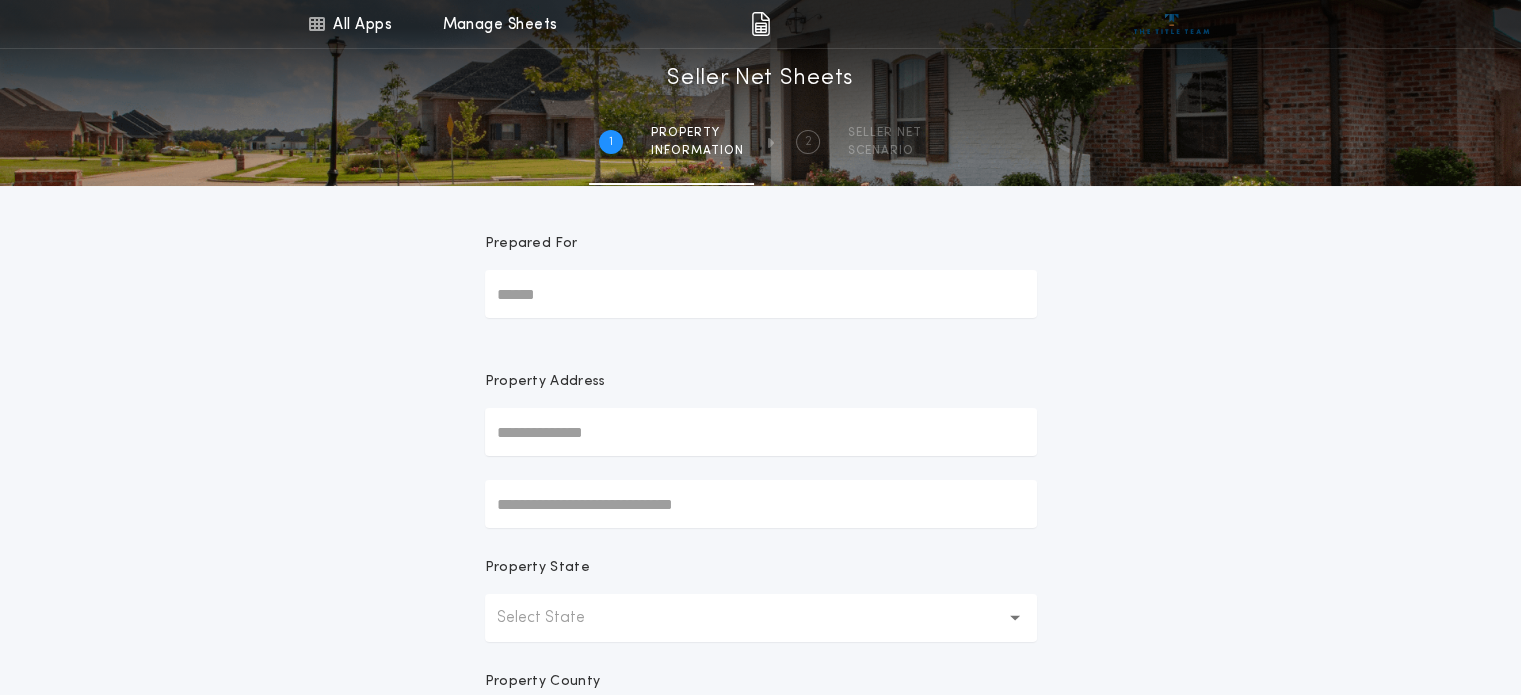 click on "Prepared For" at bounding box center [761, 294] 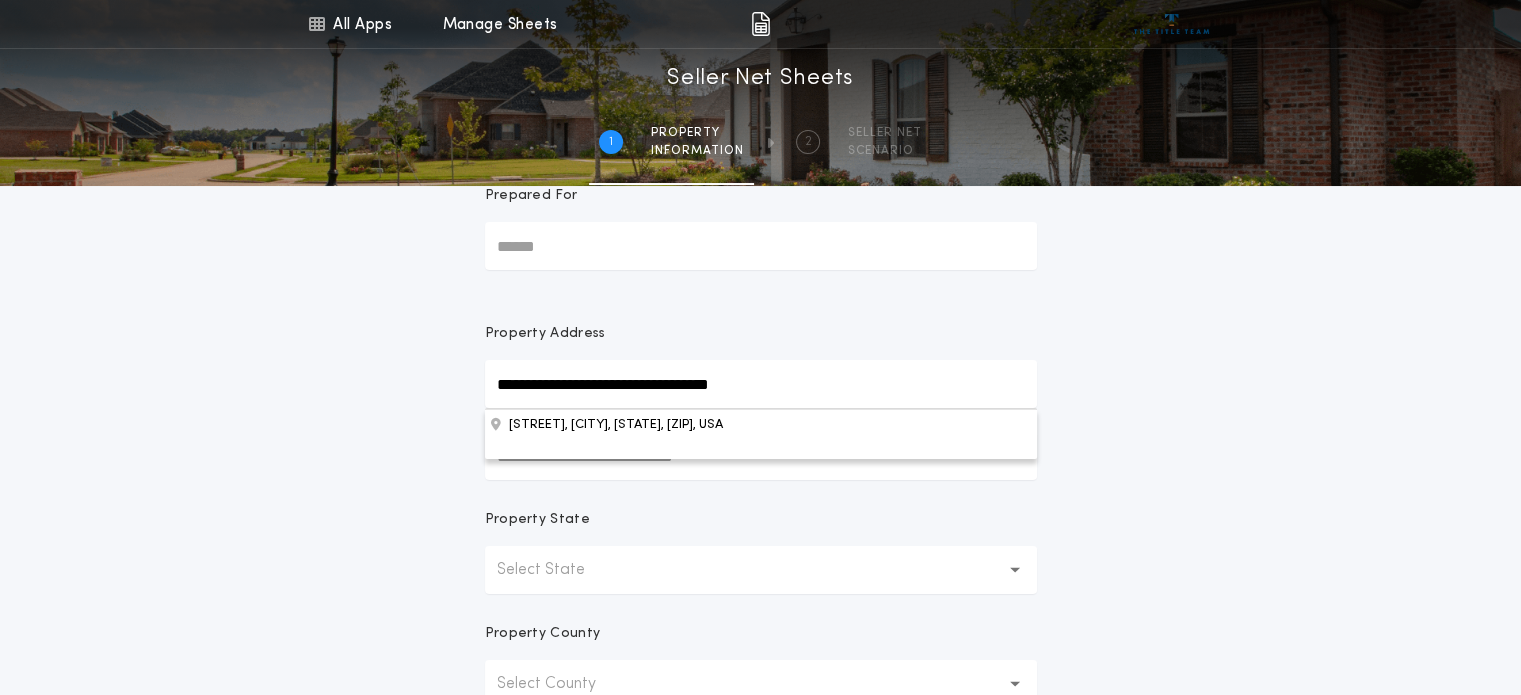 scroll, scrollTop: 54, scrollLeft: 0, axis: vertical 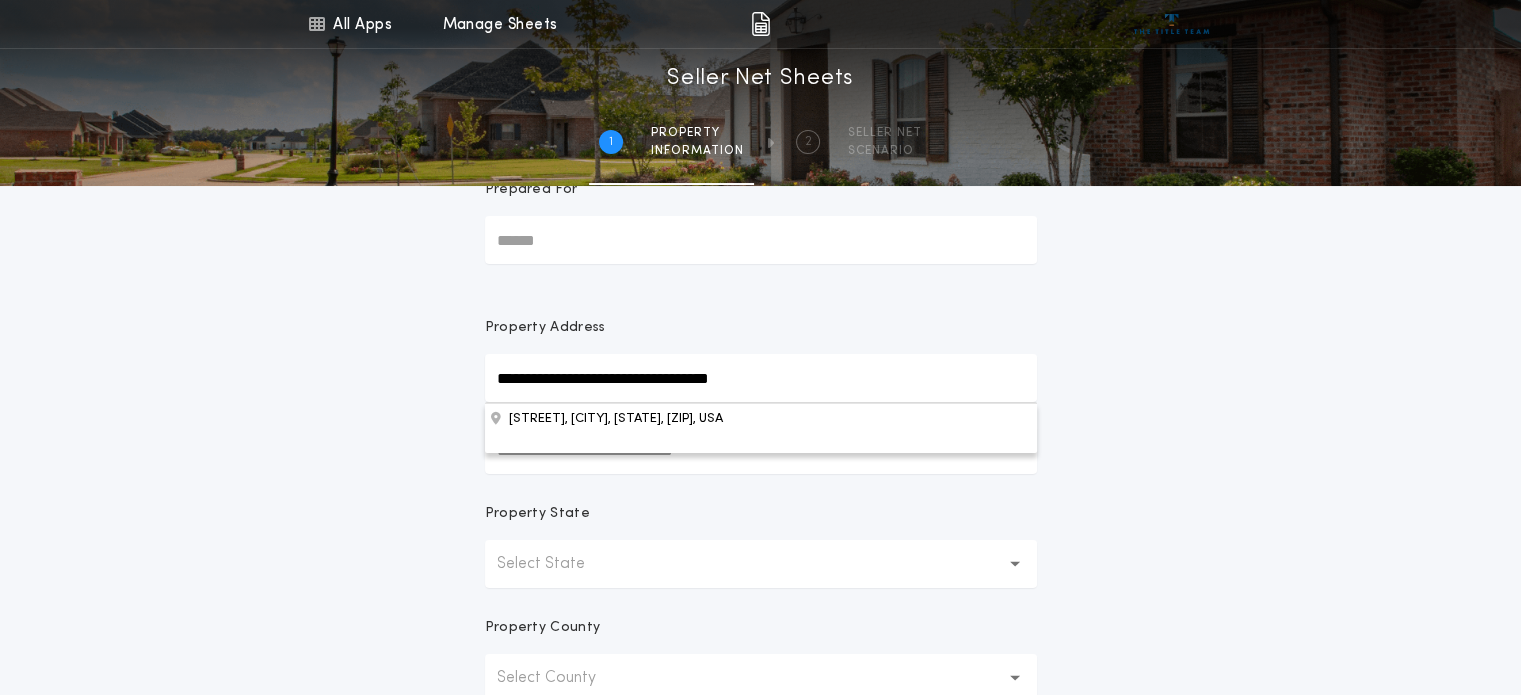 click on "**********" at bounding box center [761, 378] 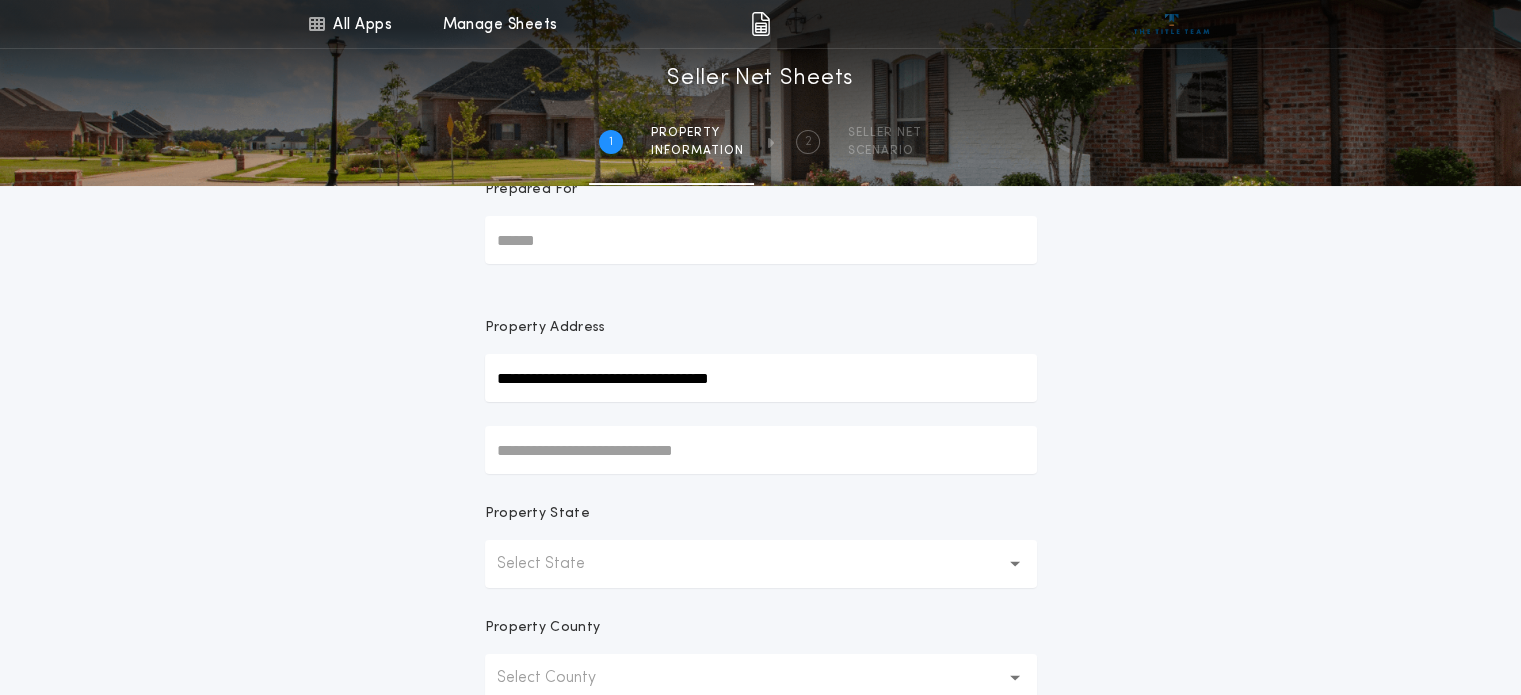 click on "Select State" at bounding box center (761, 564) 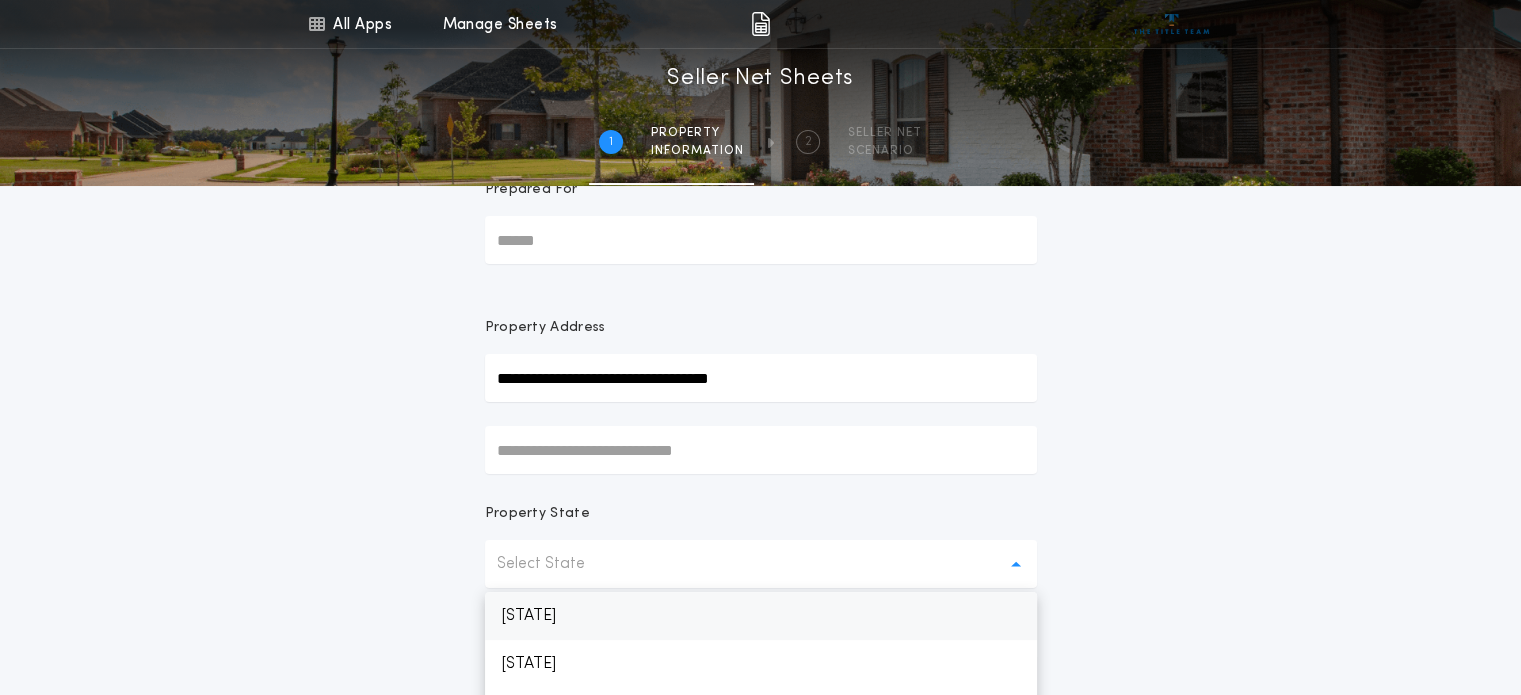 click on "[STATE]" at bounding box center (761, 616) 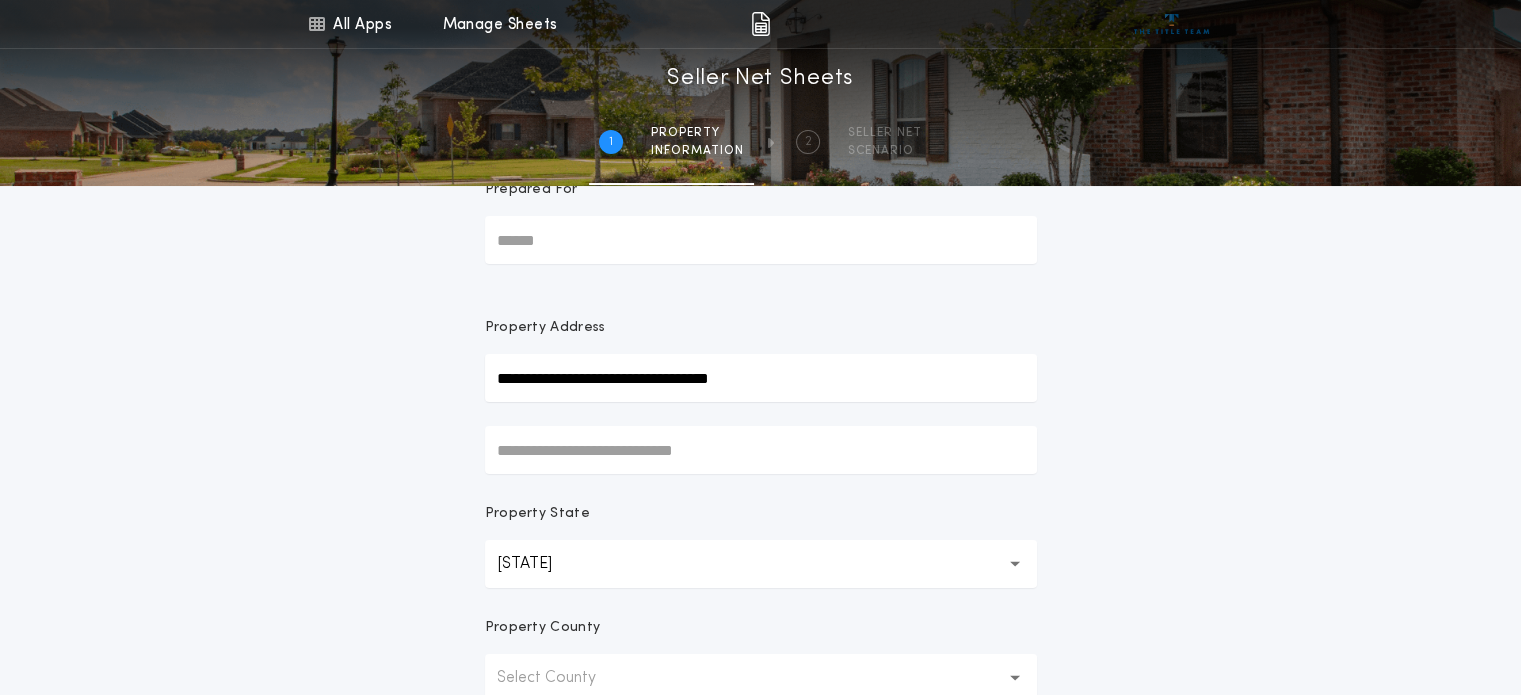 click on "**********" at bounding box center (761, 378) 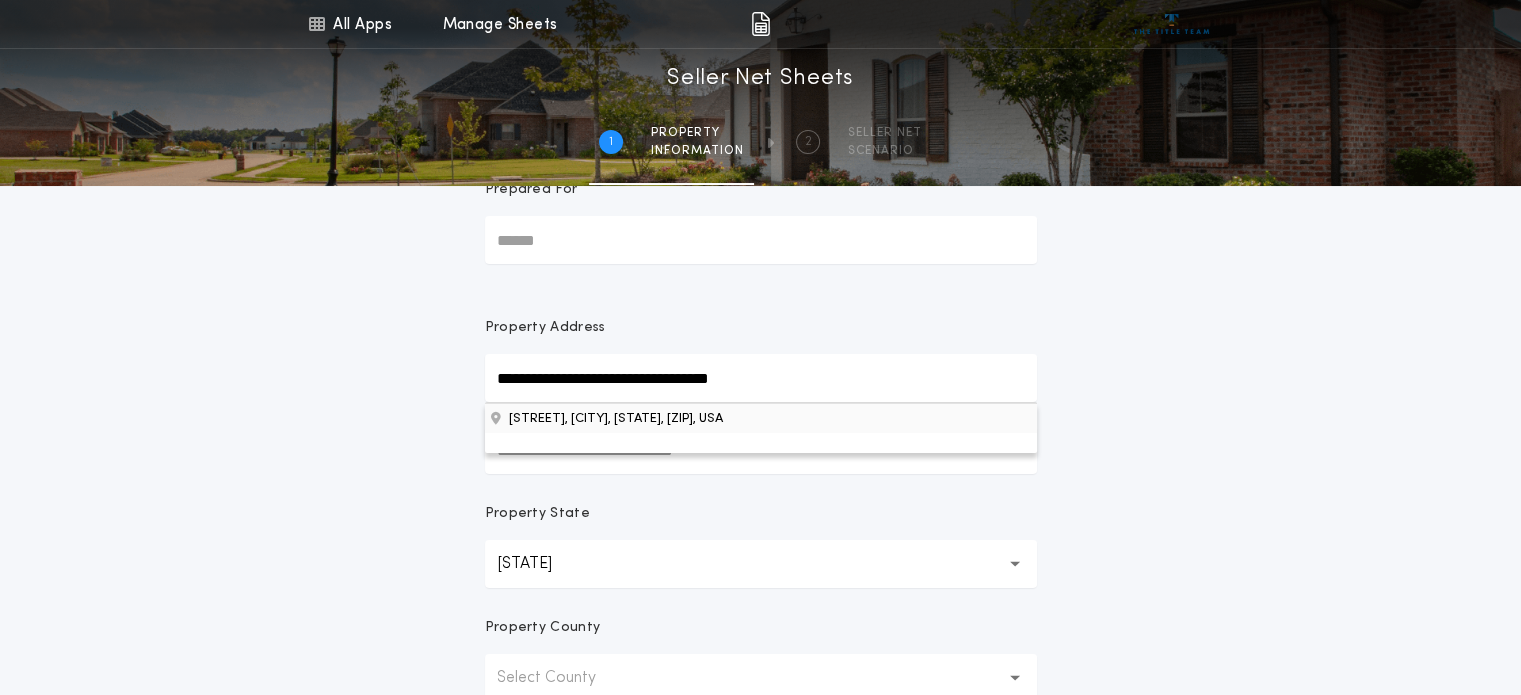 click on "[STREET], [CITY], [STATE], [ZIP], USA" at bounding box center (761, 418) 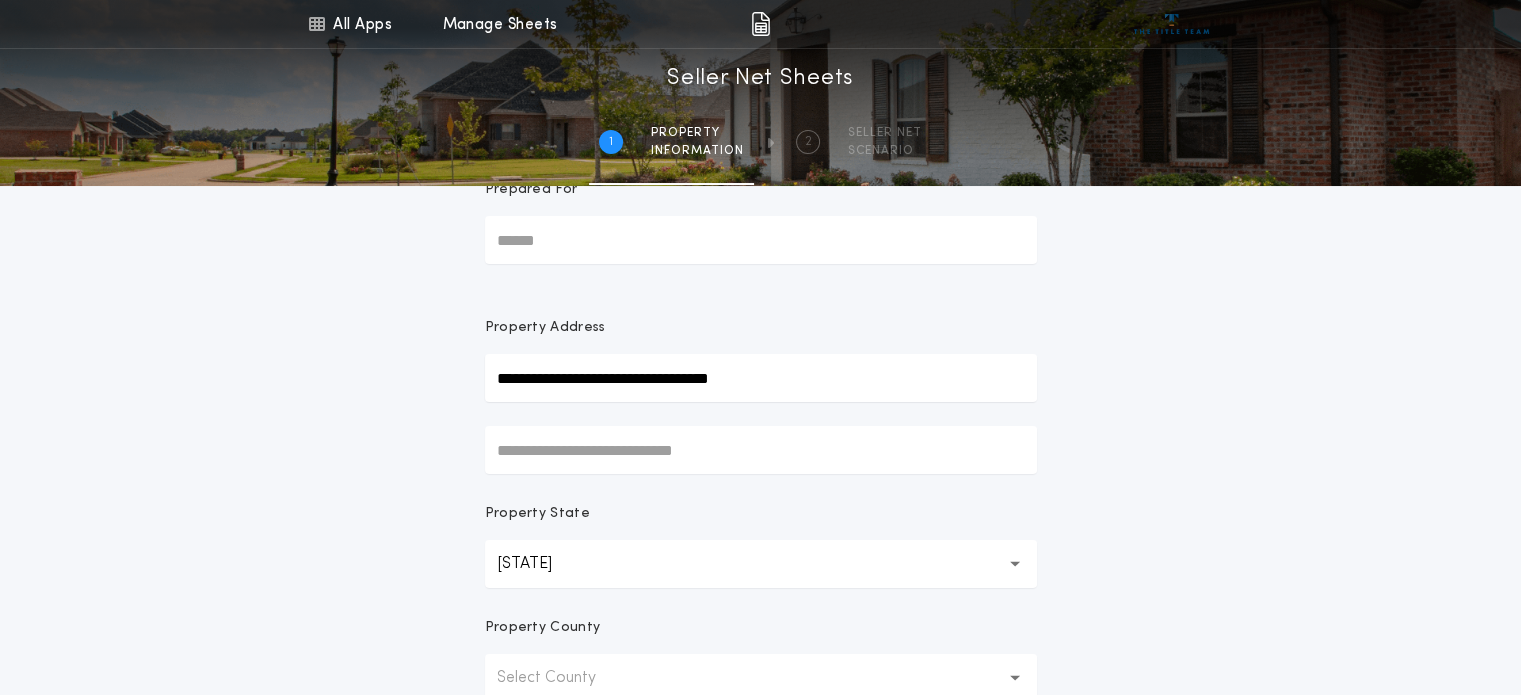 type on "**********" 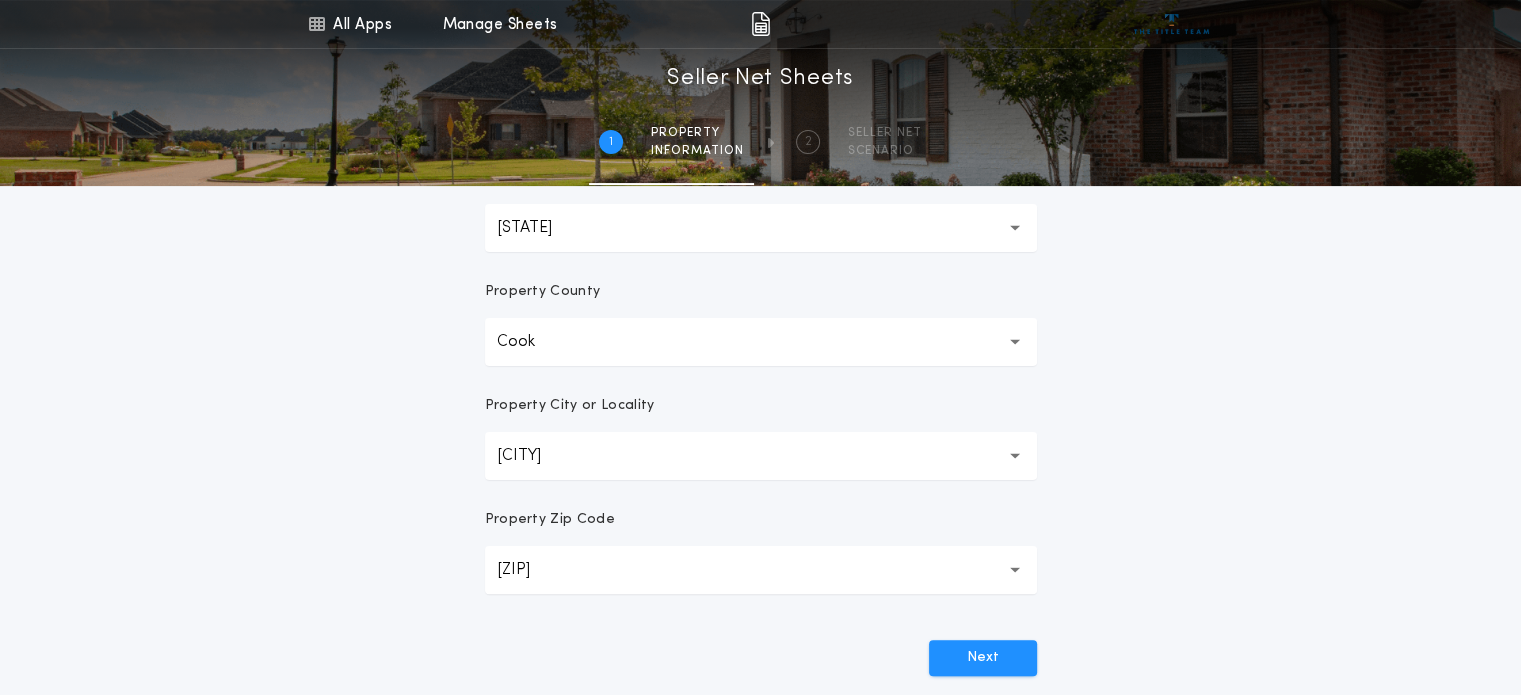 scroll, scrollTop: 423, scrollLeft: 0, axis: vertical 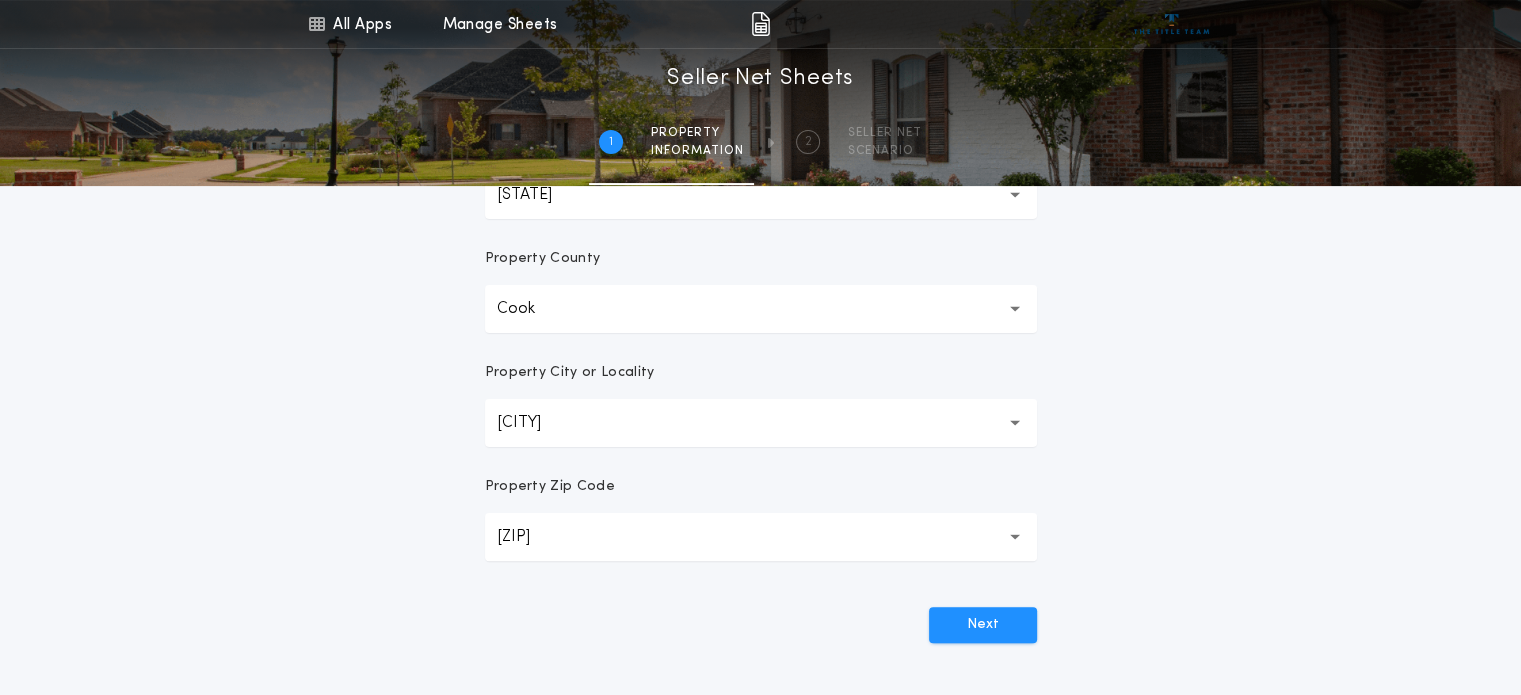 click on "[CITY] *****" at bounding box center (761, 423) 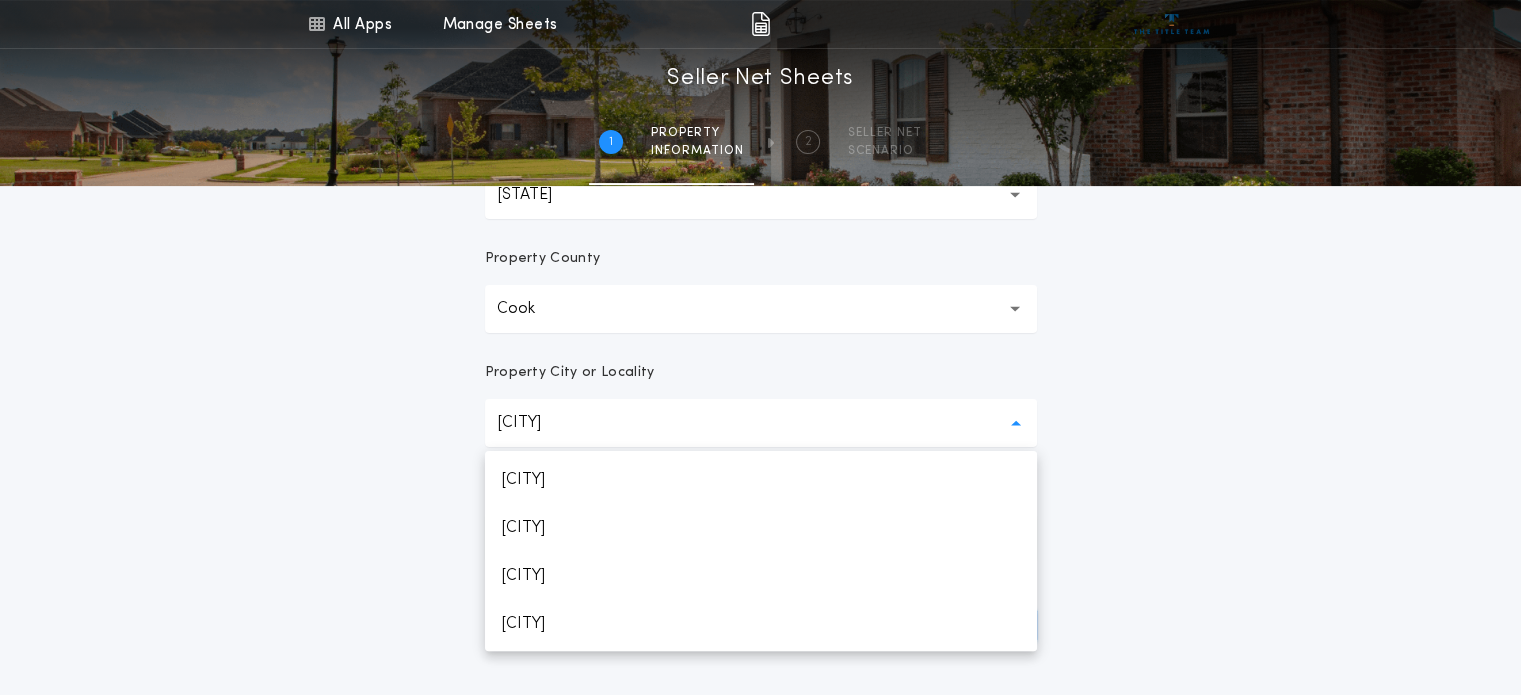 scroll, scrollTop: 150, scrollLeft: 0, axis: vertical 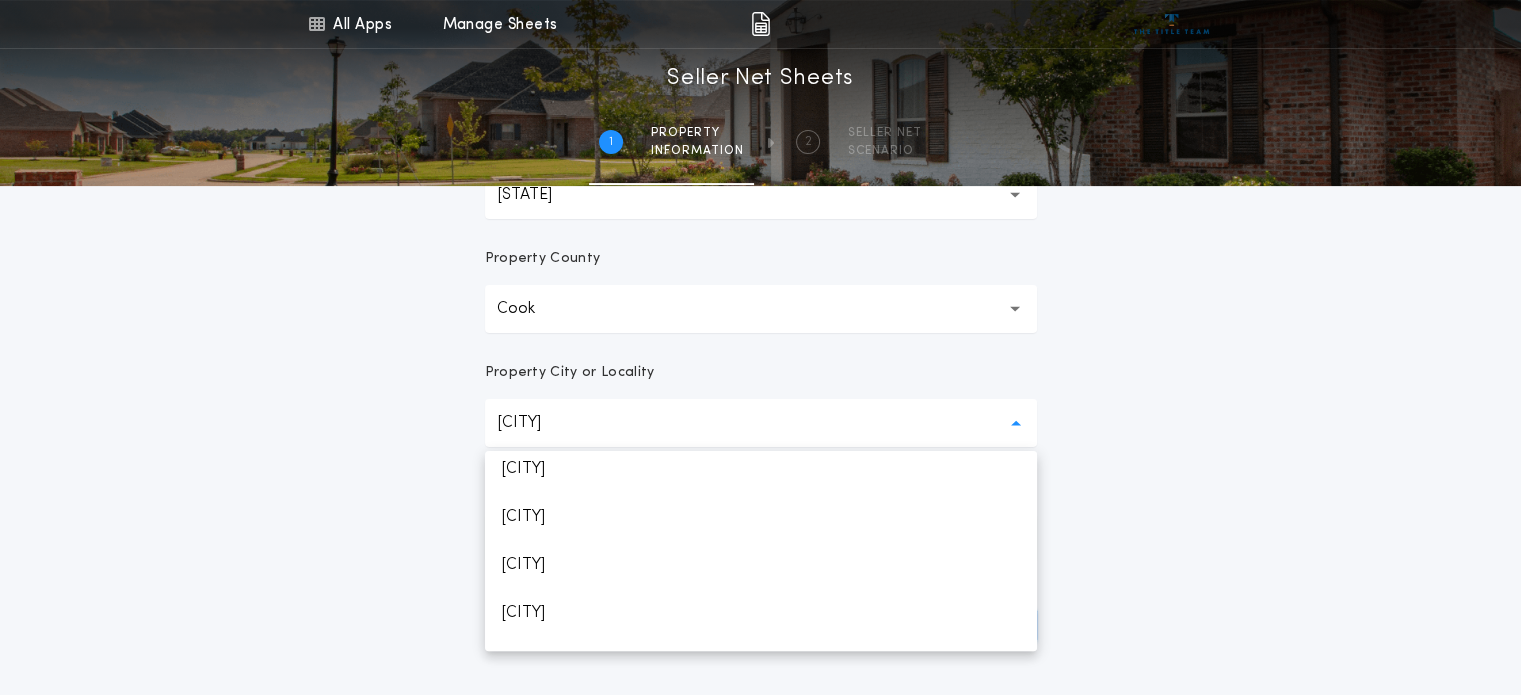 click on "[CITY]" at bounding box center (761, 565) 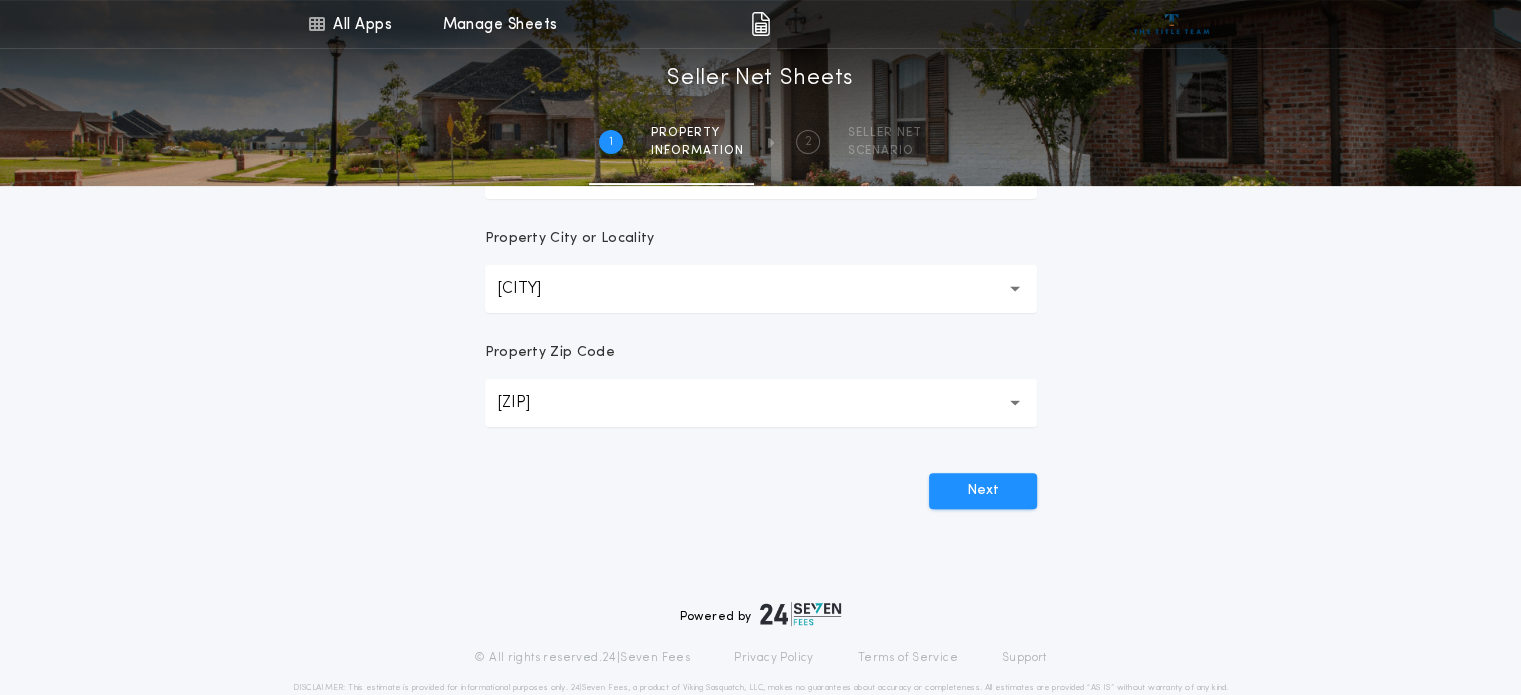 scroll, scrollTop: 558, scrollLeft: 0, axis: vertical 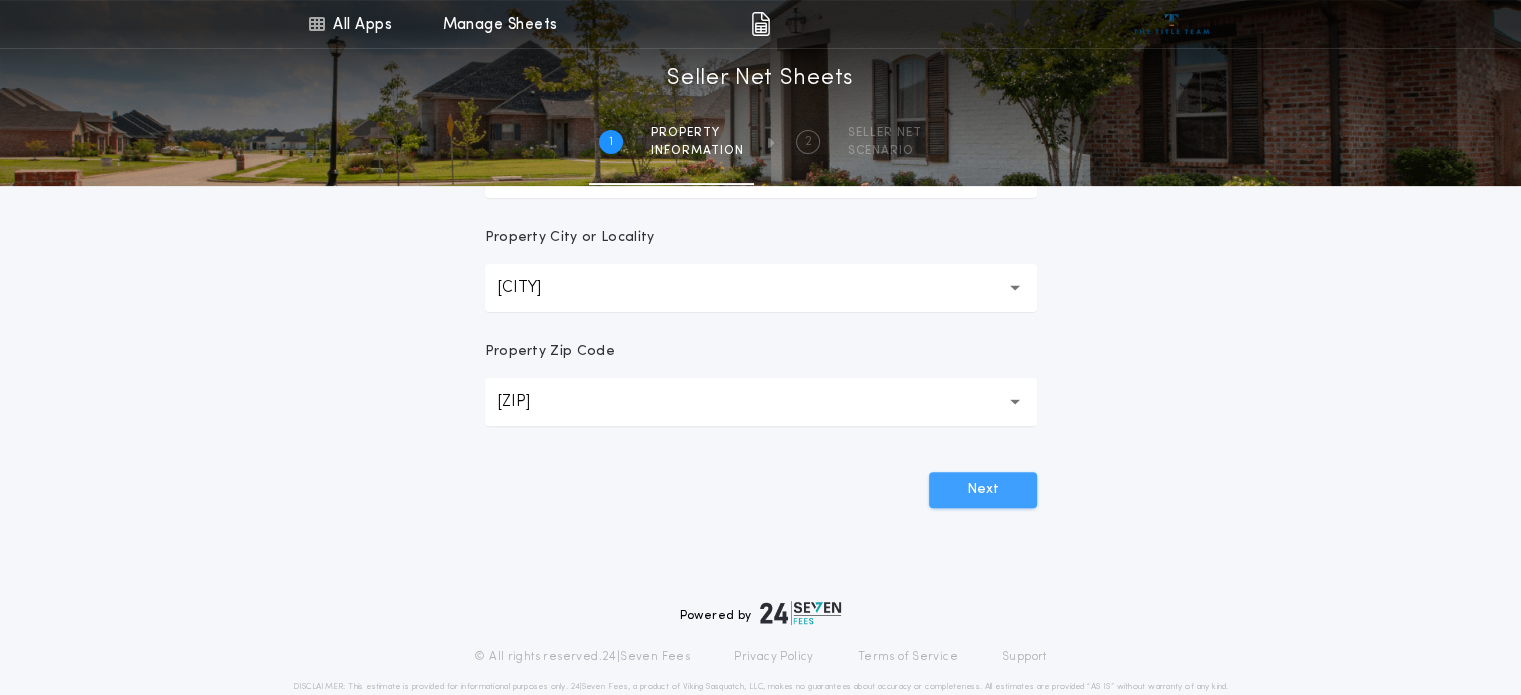 click on "Next" at bounding box center [983, 490] 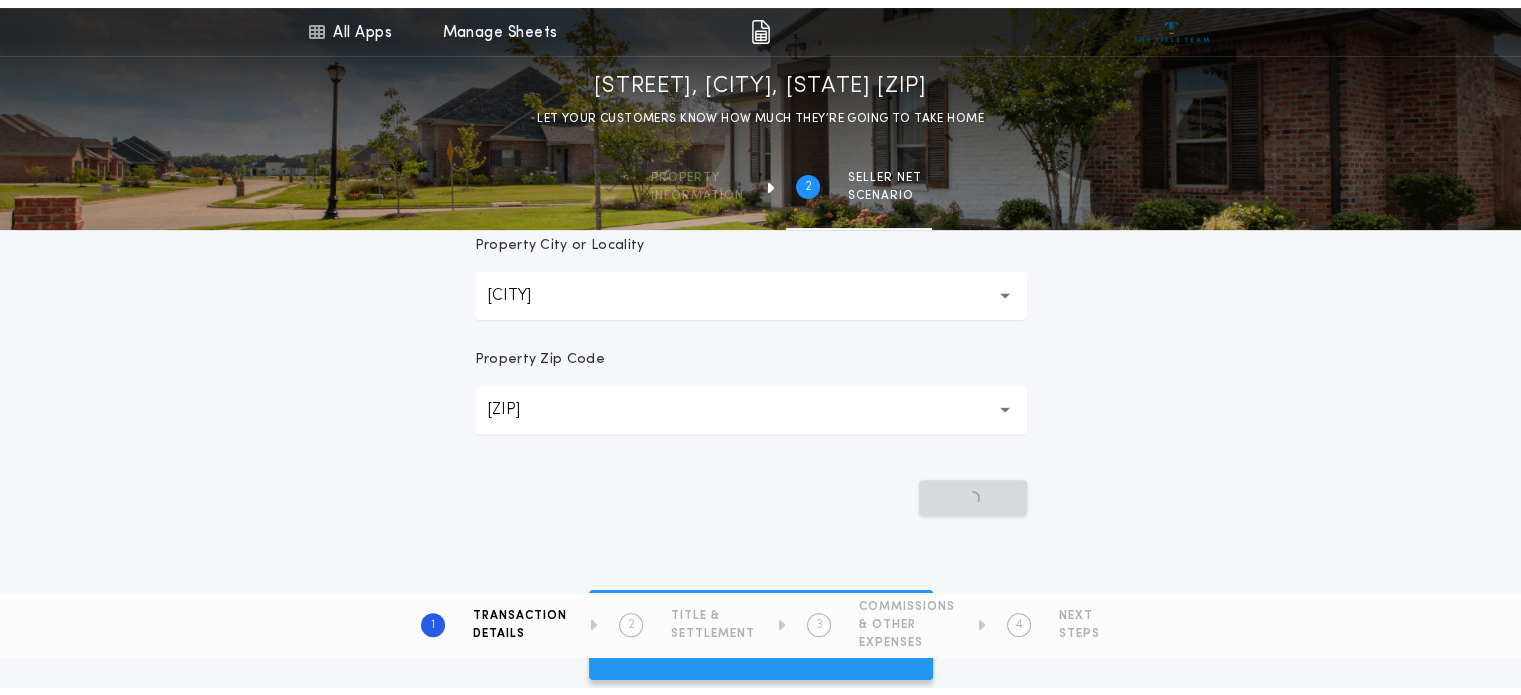 scroll, scrollTop: 0, scrollLeft: 0, axis: both 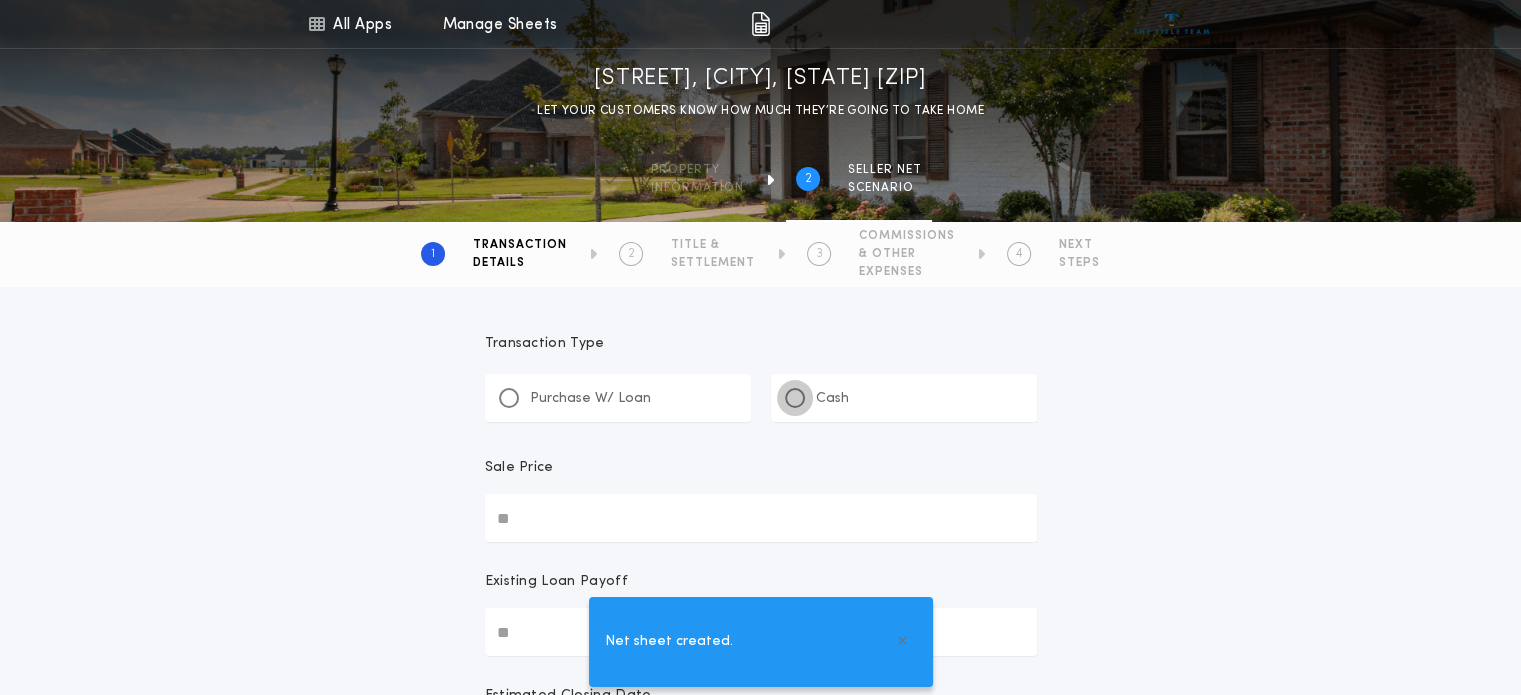 click at bounding box center [795, 398] 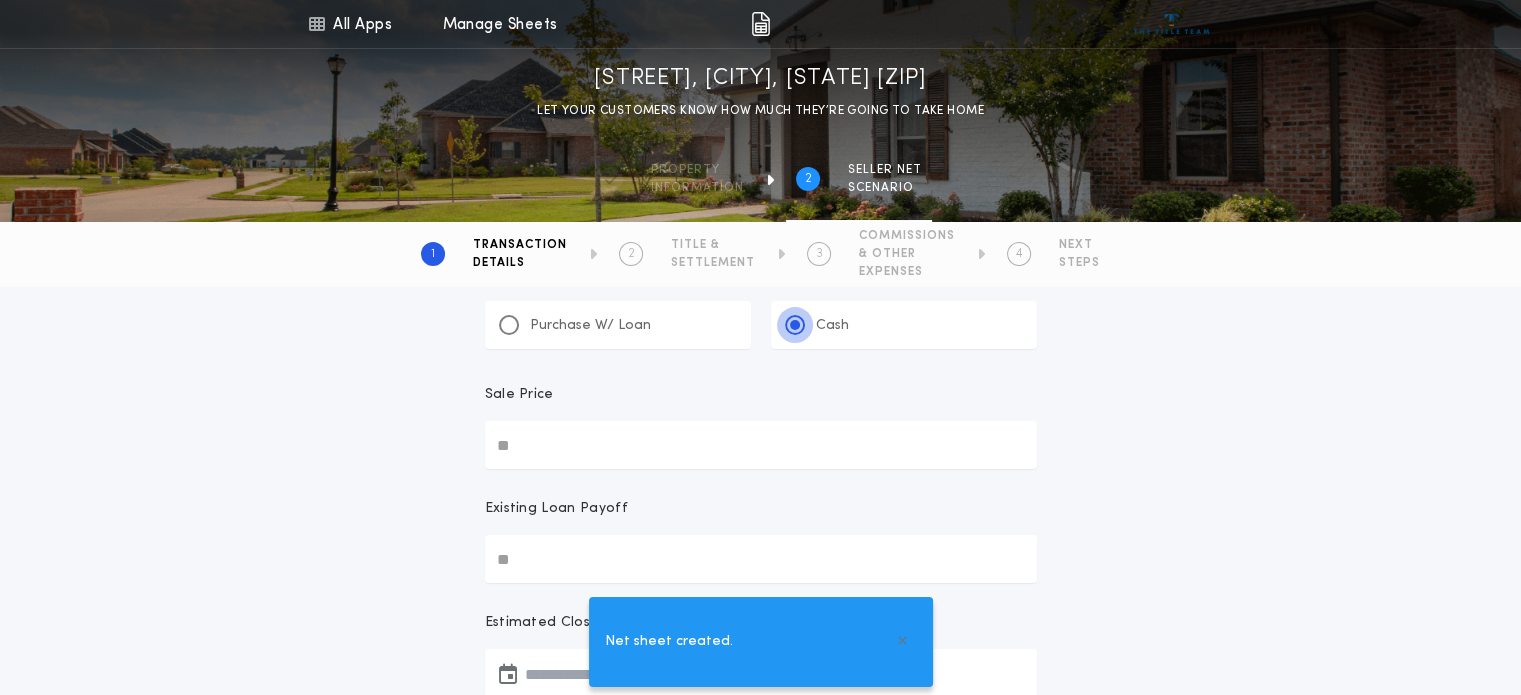 scroll, scrollTop: 82, scrollLeft: 0, axis: vertical 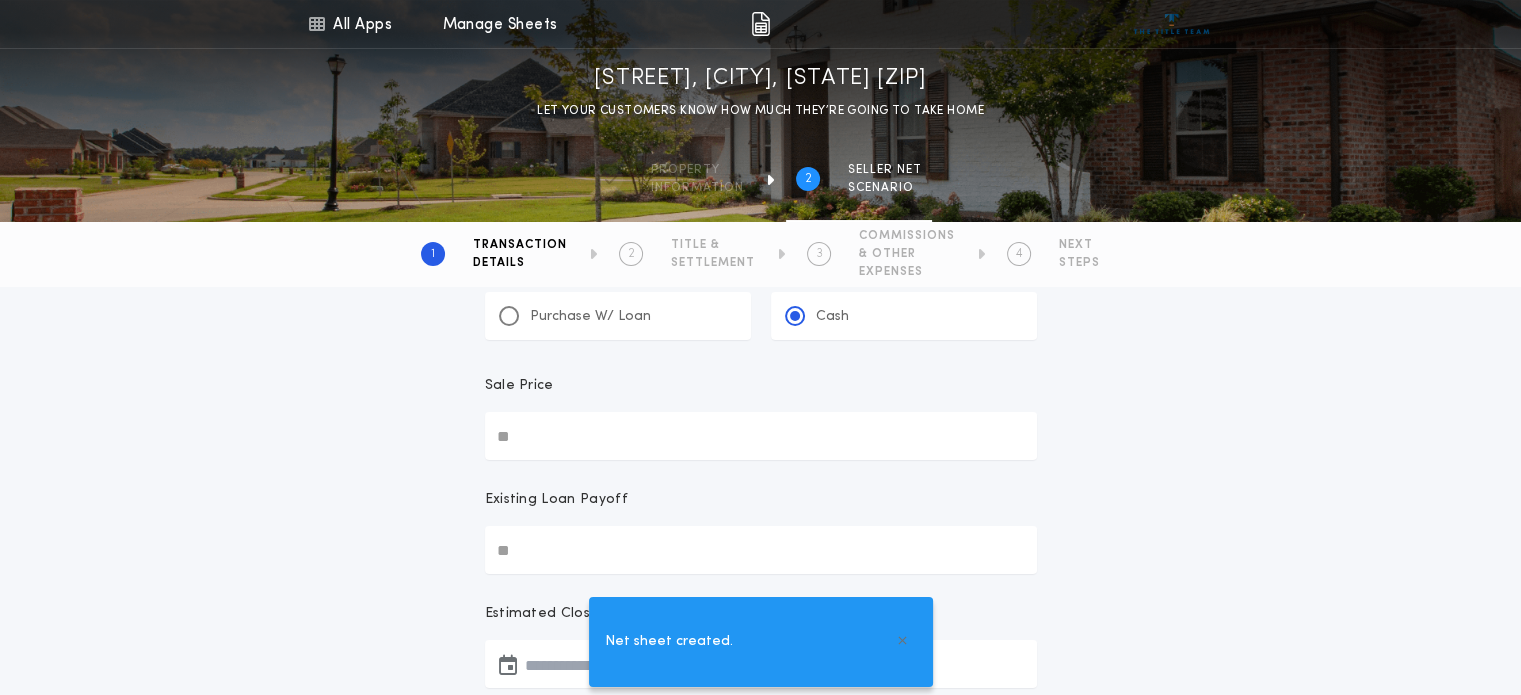 click on "Sale Price" at bounding box center (761, 436) 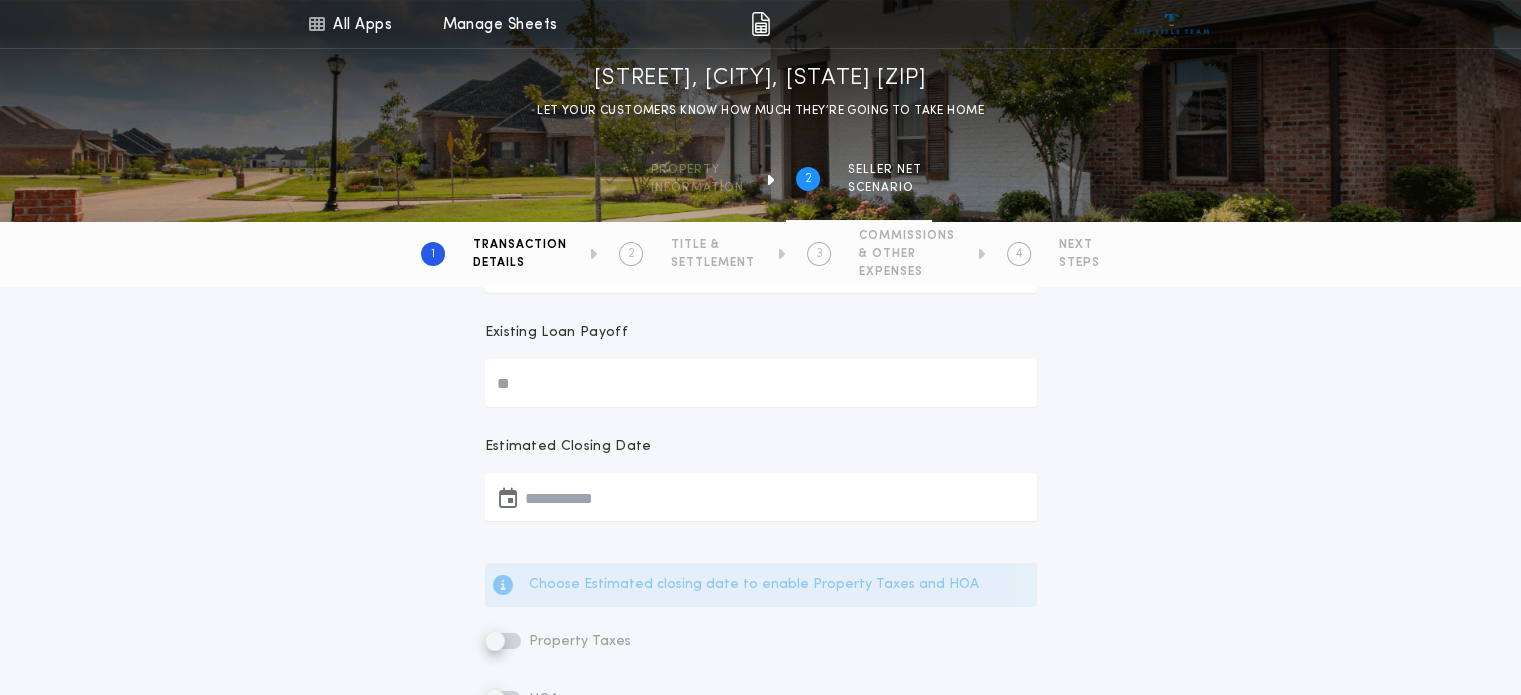 scroll, scrollTop: 252, scrollLeft: 0, axis: vertical 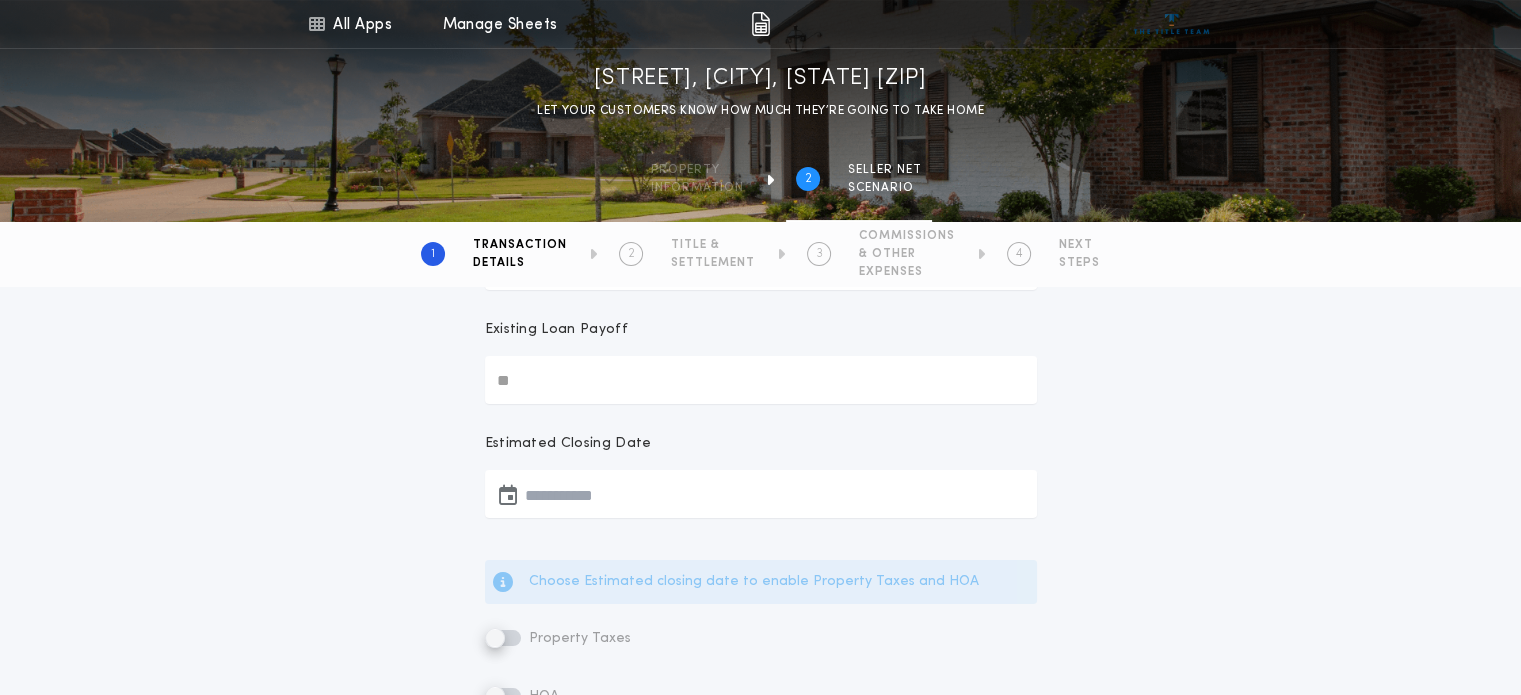 type on "********" 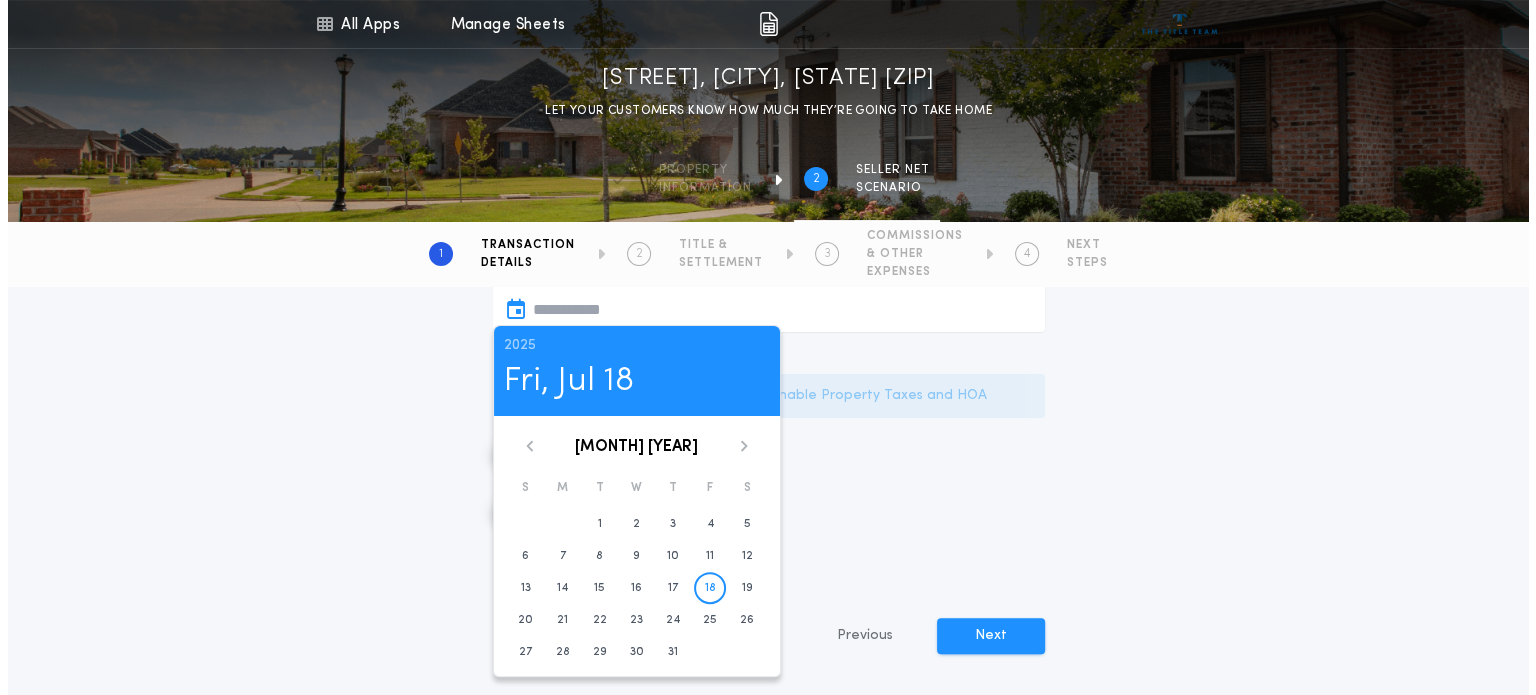 scroll, scrollTop: 518, scrollLeft: 0, axis: vertical 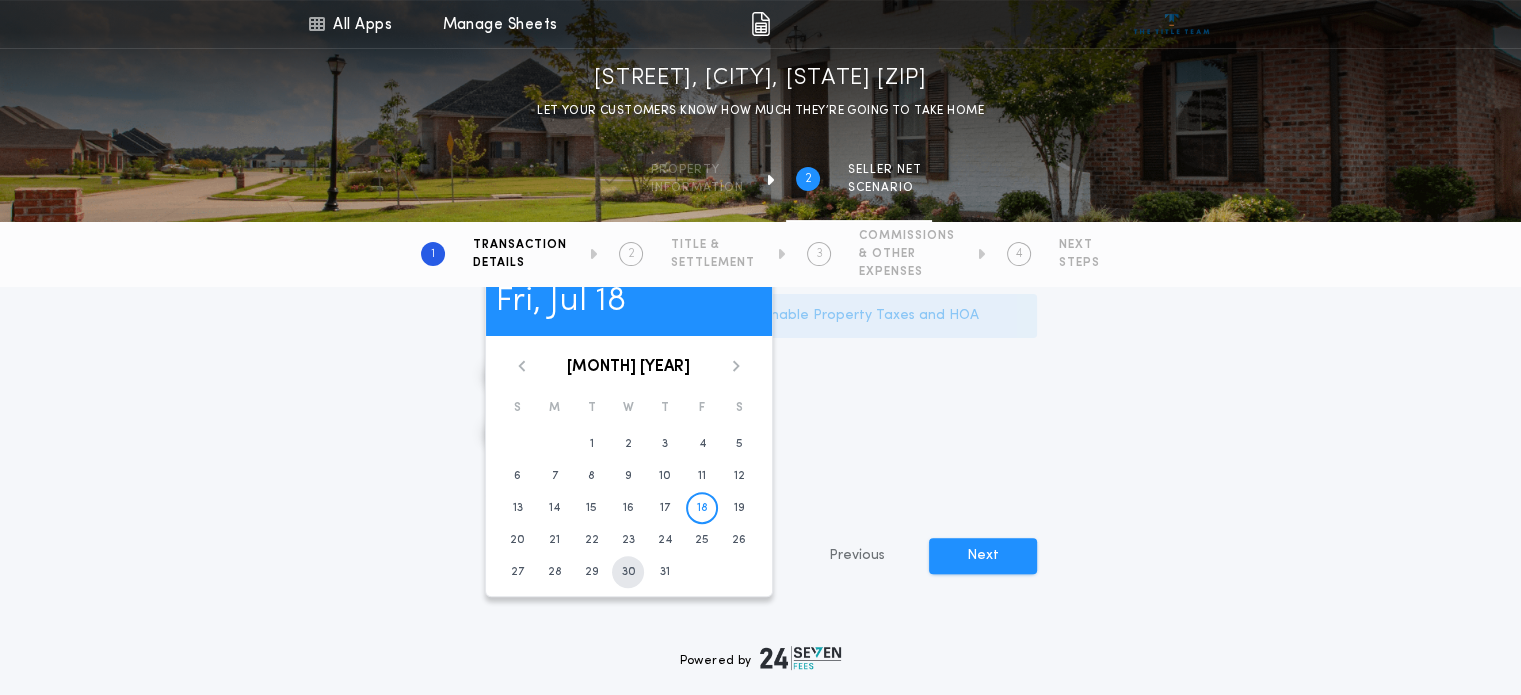 click on "30" at bounding box center [628, 572] 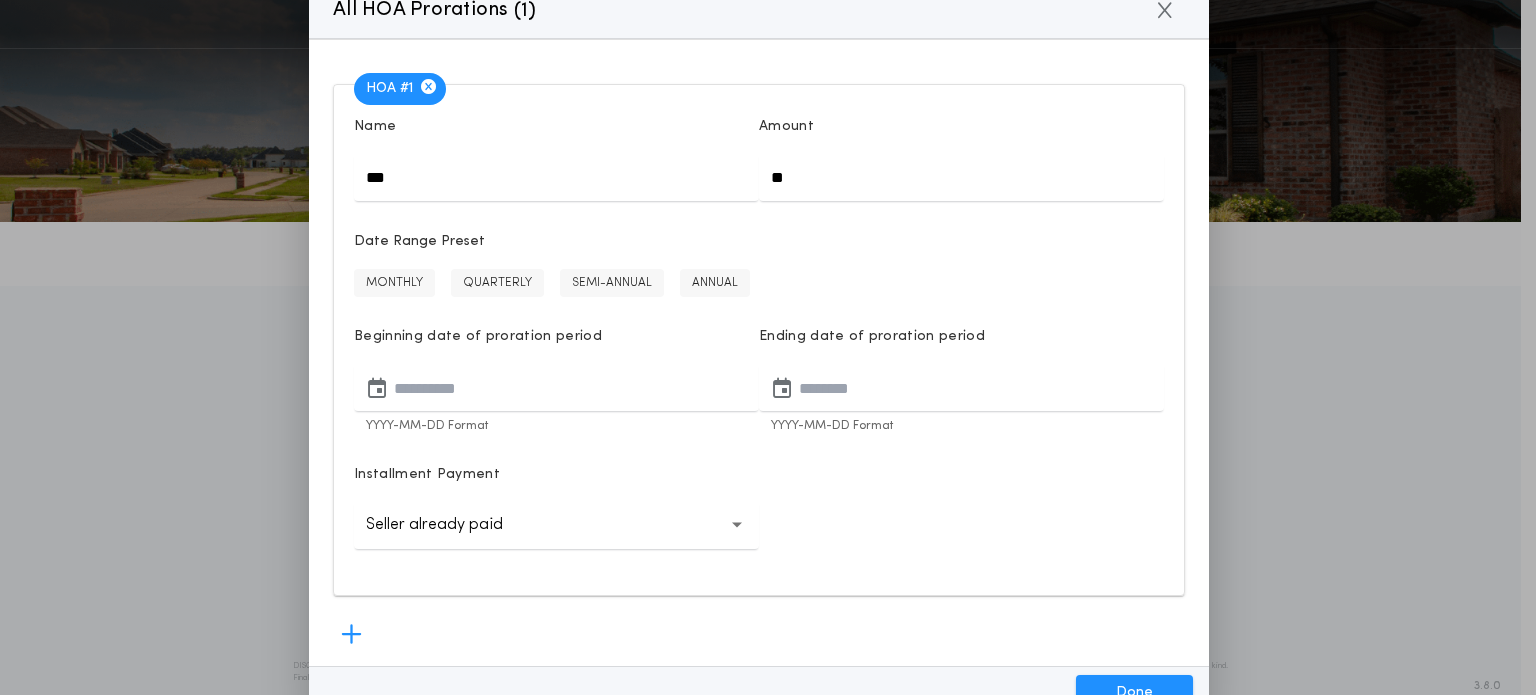 click on "**" at bounding box center (961, 177) 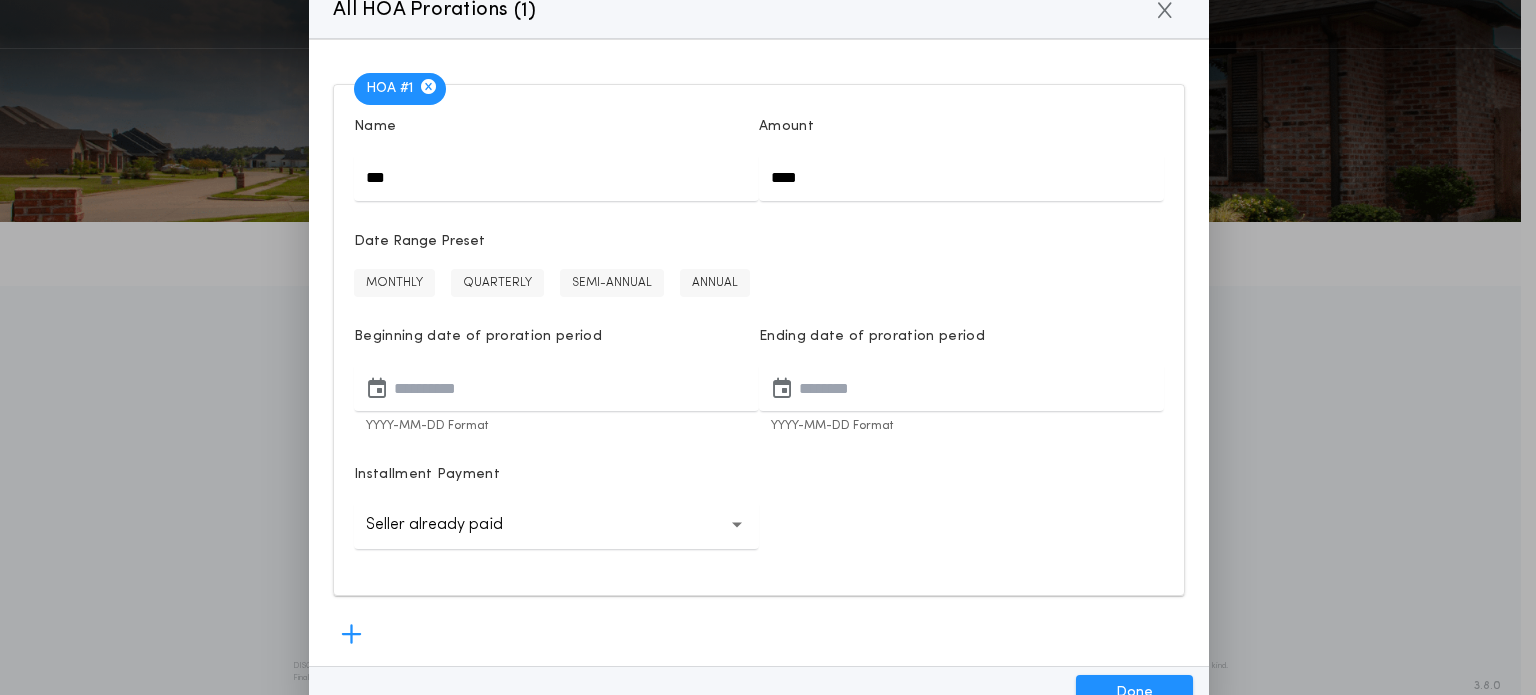 type on "****" 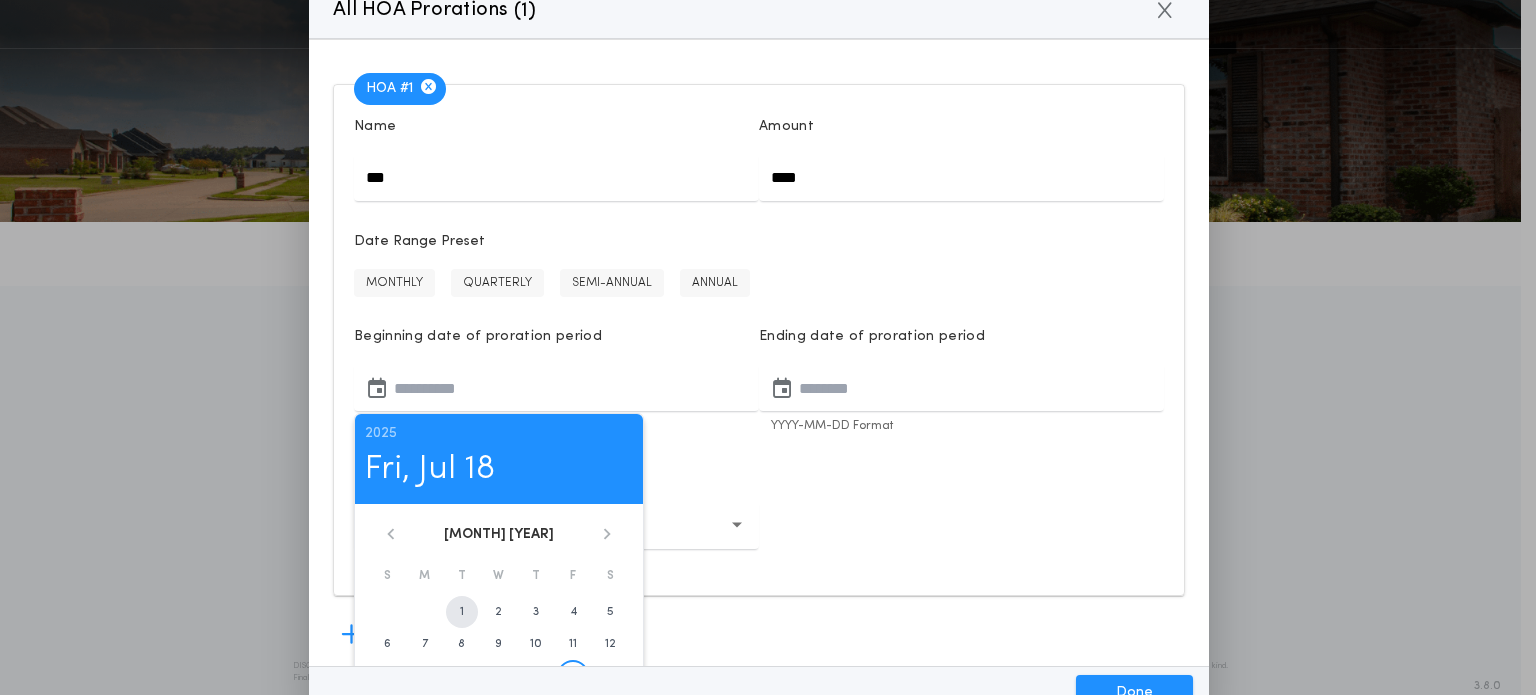 click on "1" at bounding box center [462, 612] 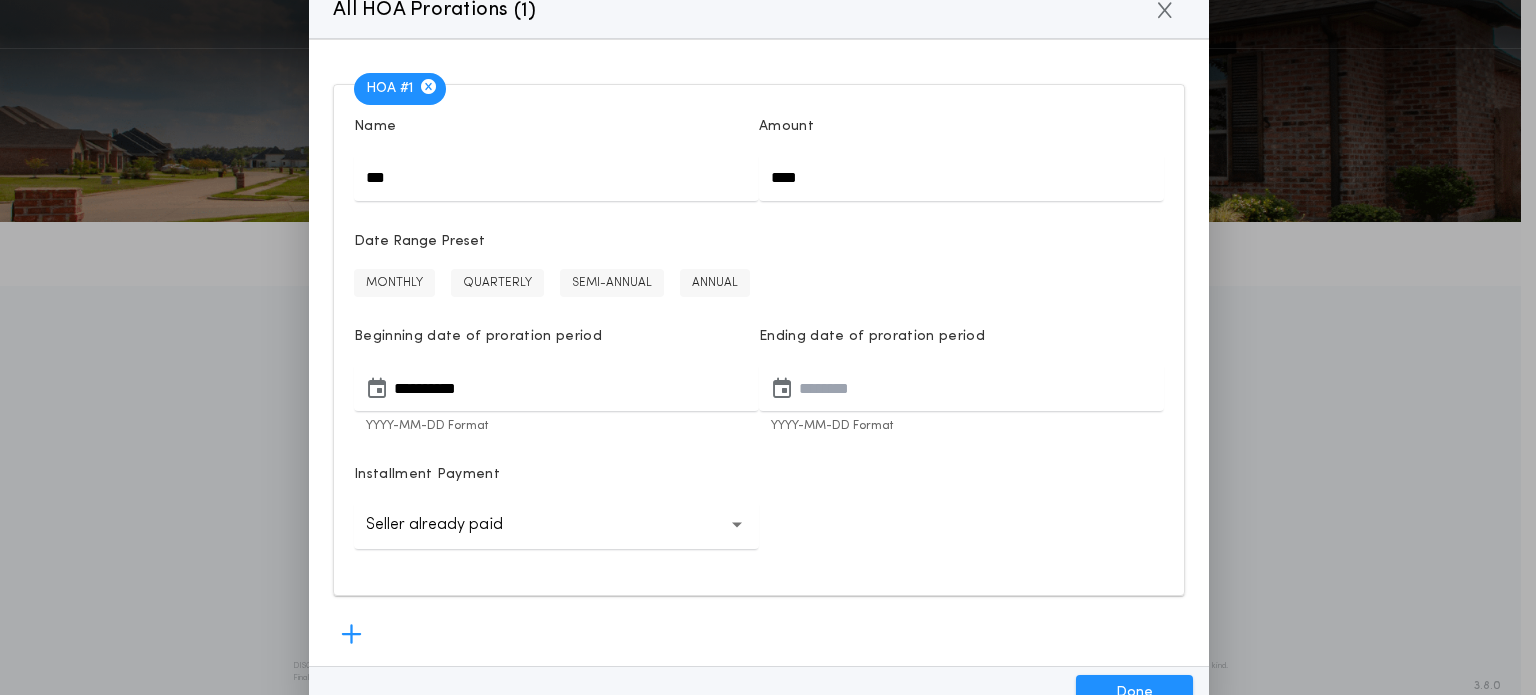click at bounding box center [961, 387] 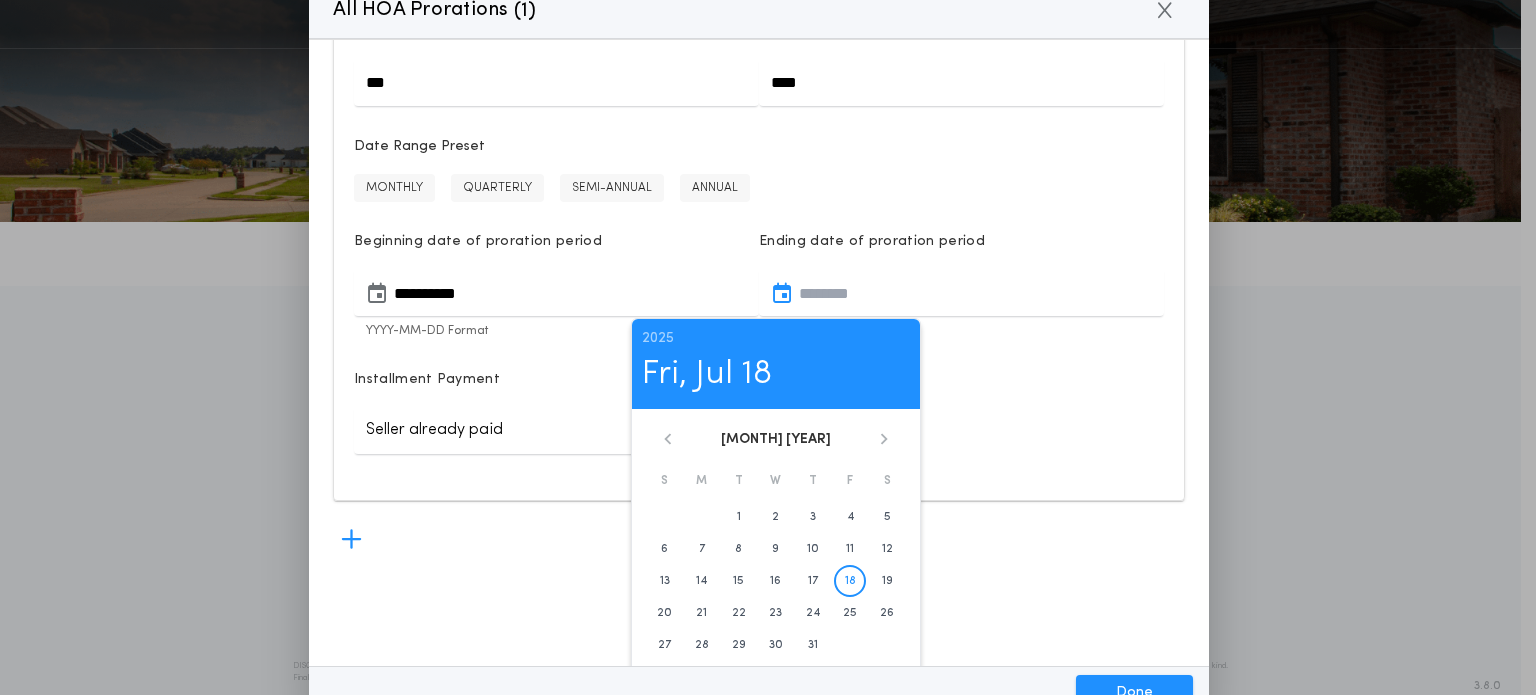 scroll, scrollTop: 124, scrollLeft: 0, axis: vertical 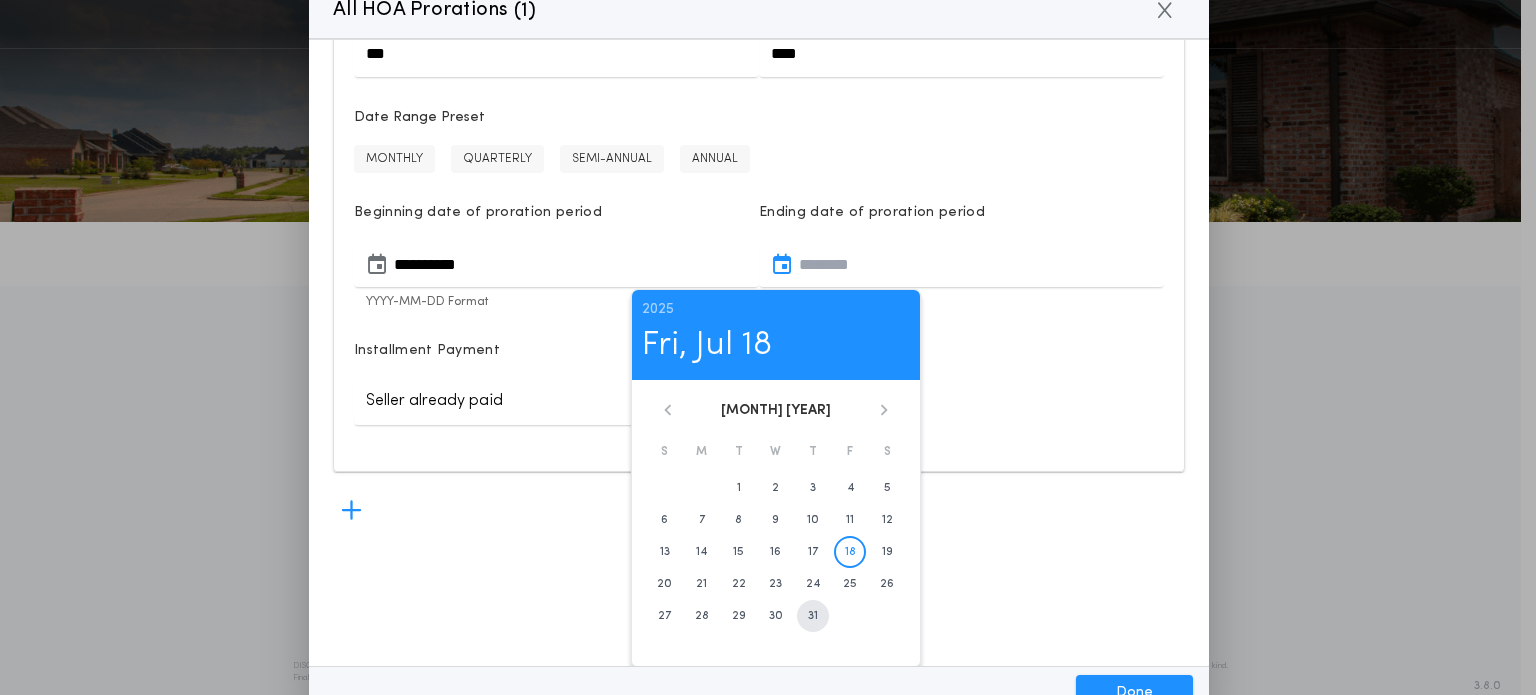 click on "31" at bounding box center [813, 616] 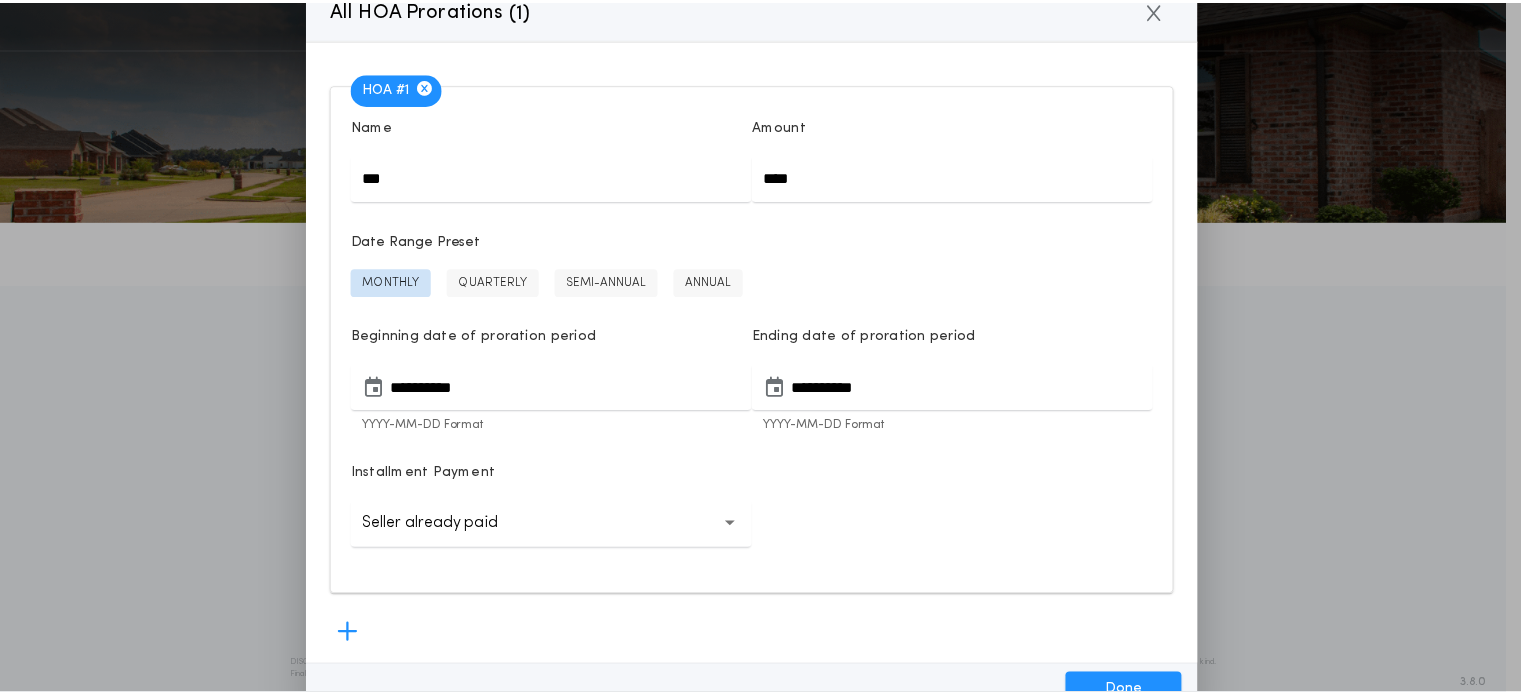 scroll, scrollTop: 0, scrollLeft: 0, axis: both 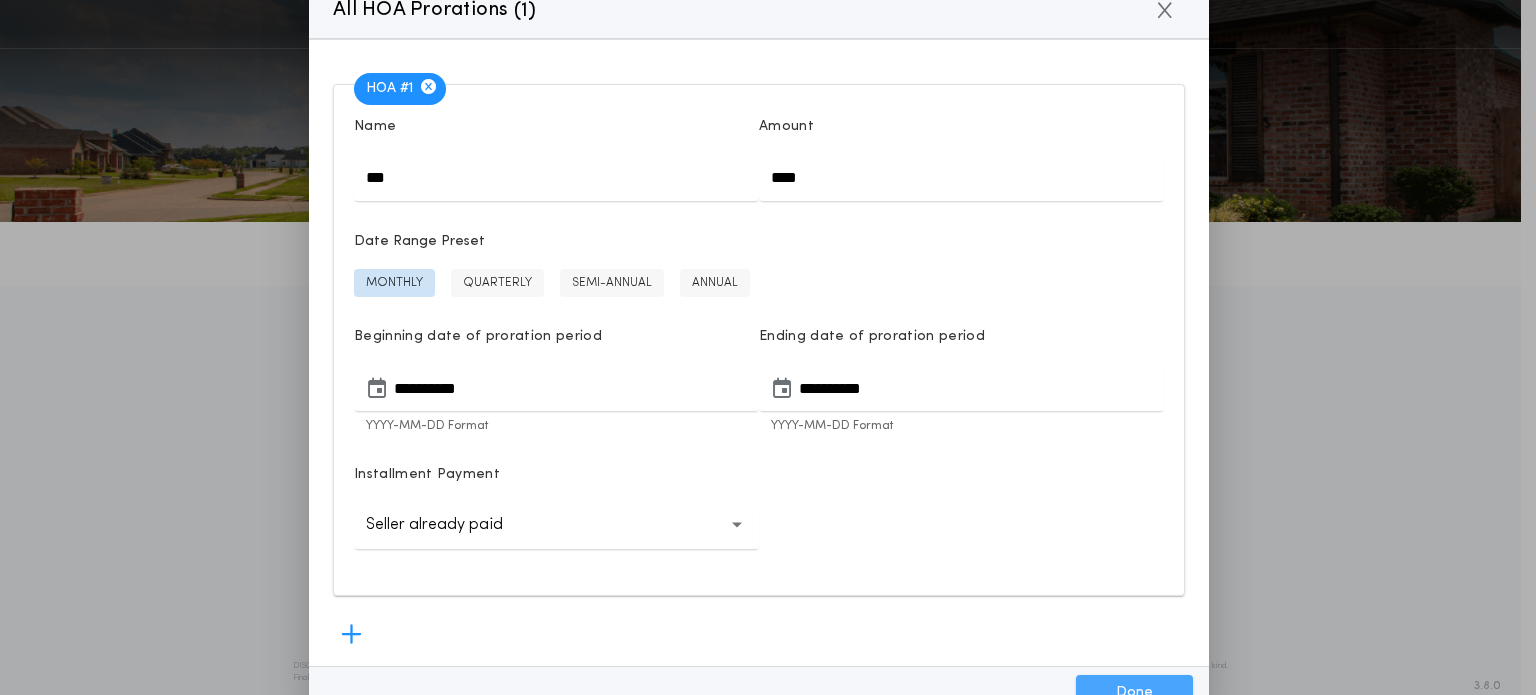 click on "Done" at bounding box center (1134, 693) 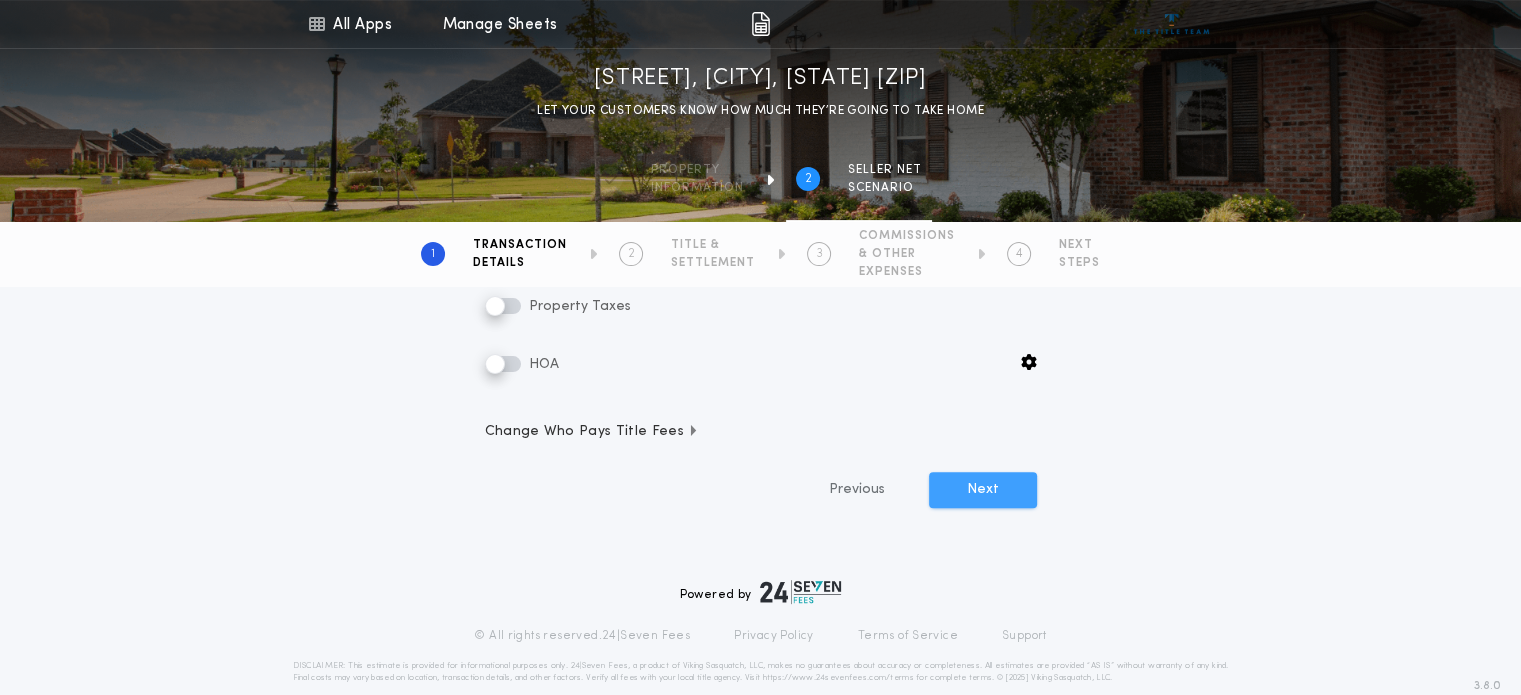 click on "Next" at bounding box center [983, 490] 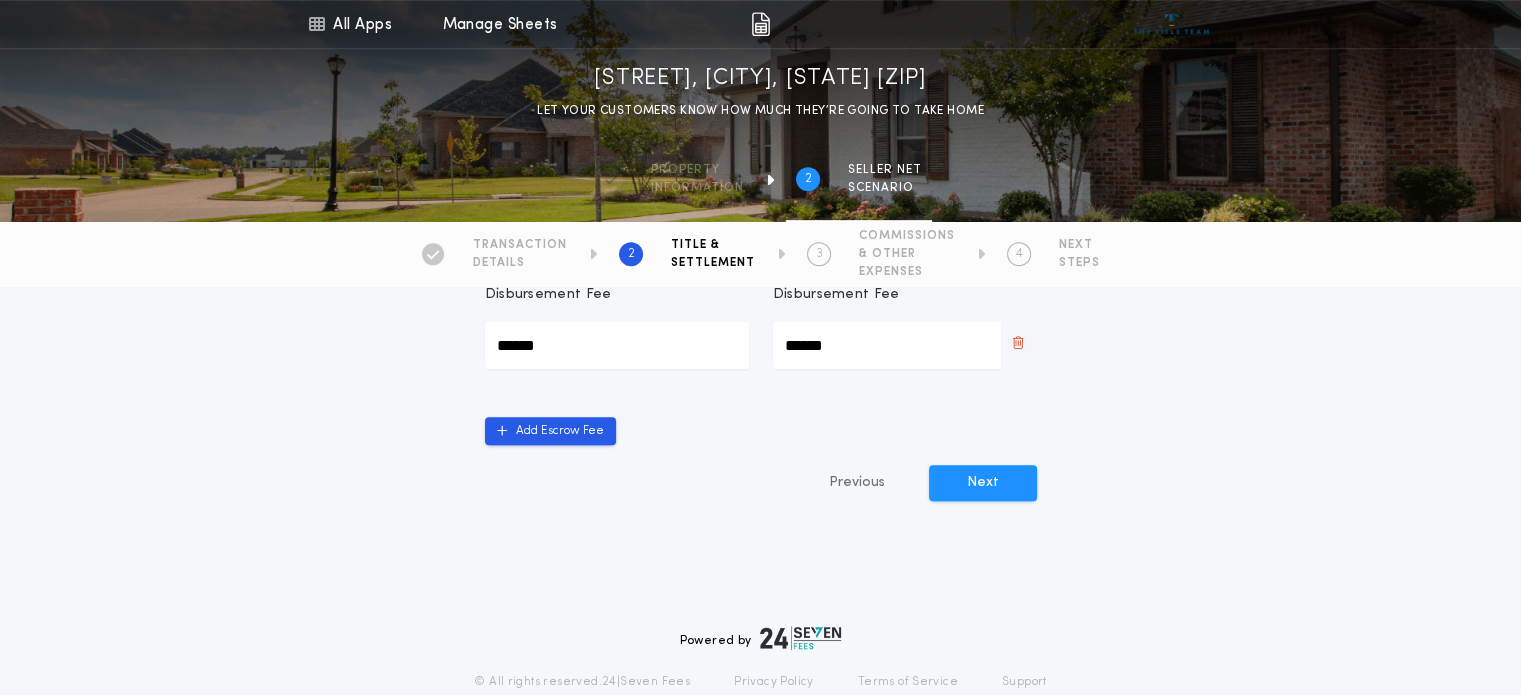 scroll, scrollTop: 1000, scrollLeft: 0, axis: vertical 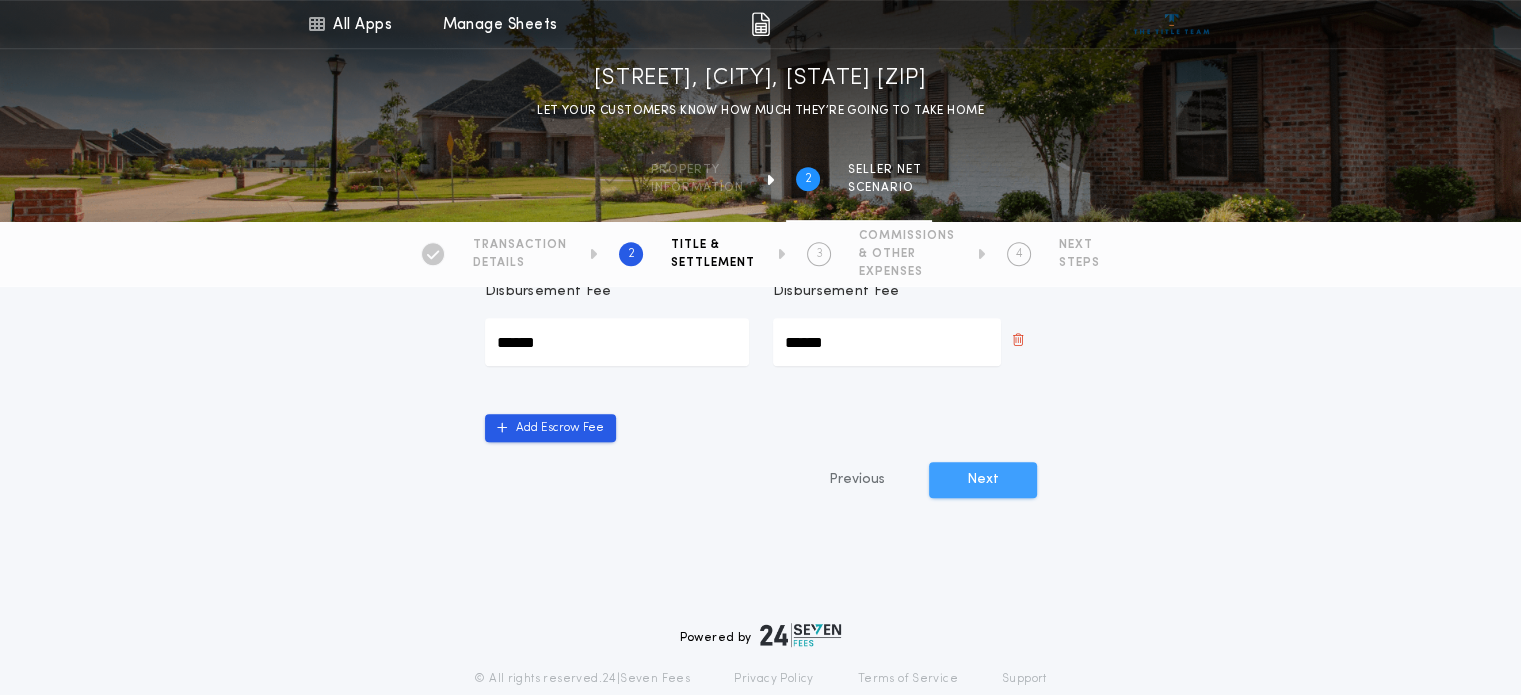 click on "Next" at bounding box center (983, 480) 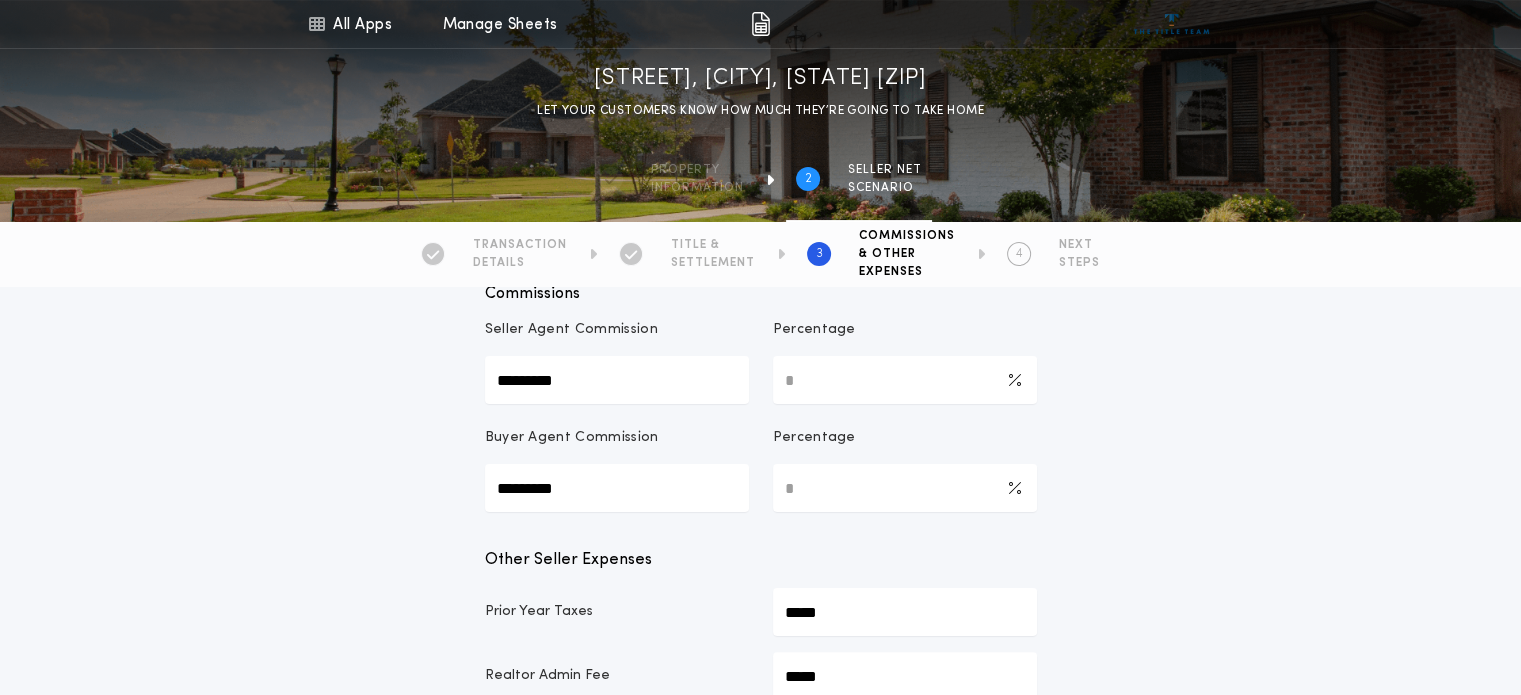 scroll, scrollTop: 298, scrollLeft: 0, axis: vertical 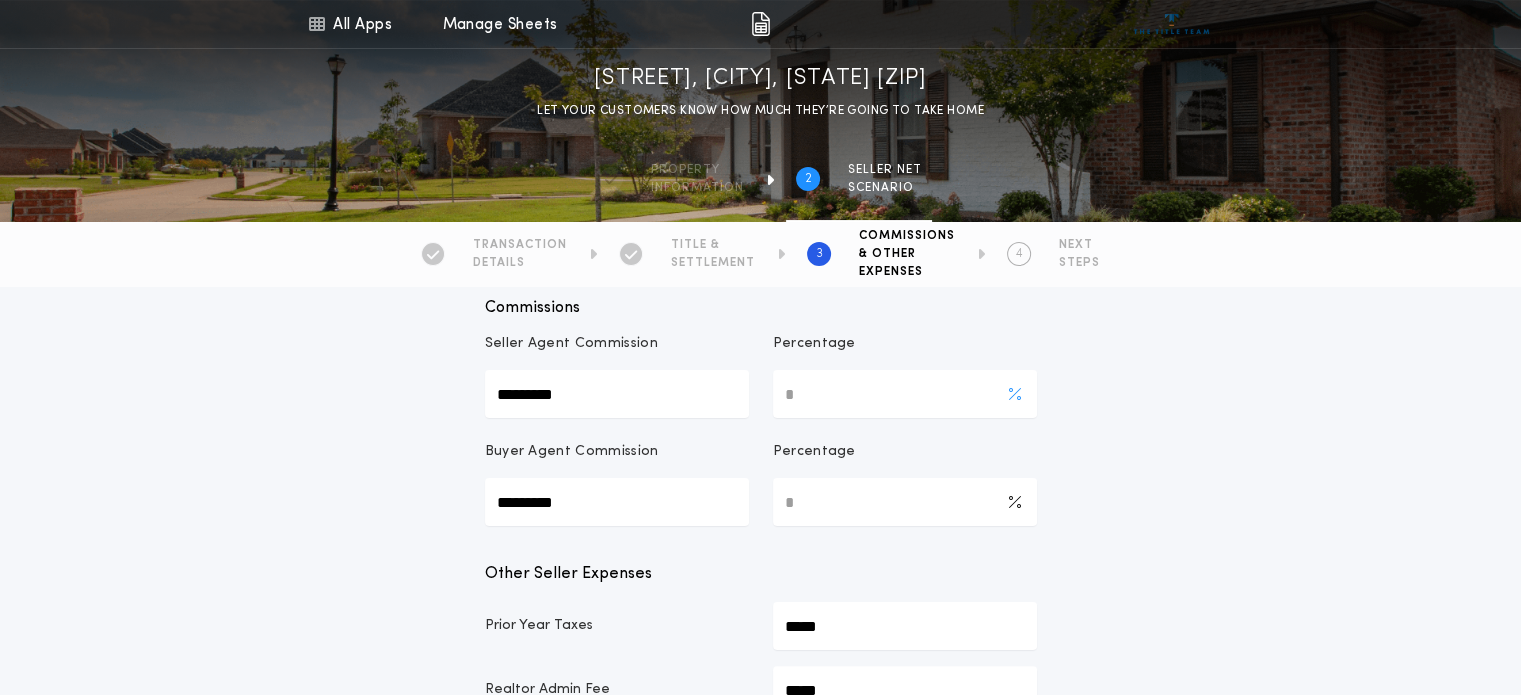 click on "*" at bounding box center (905, 394) 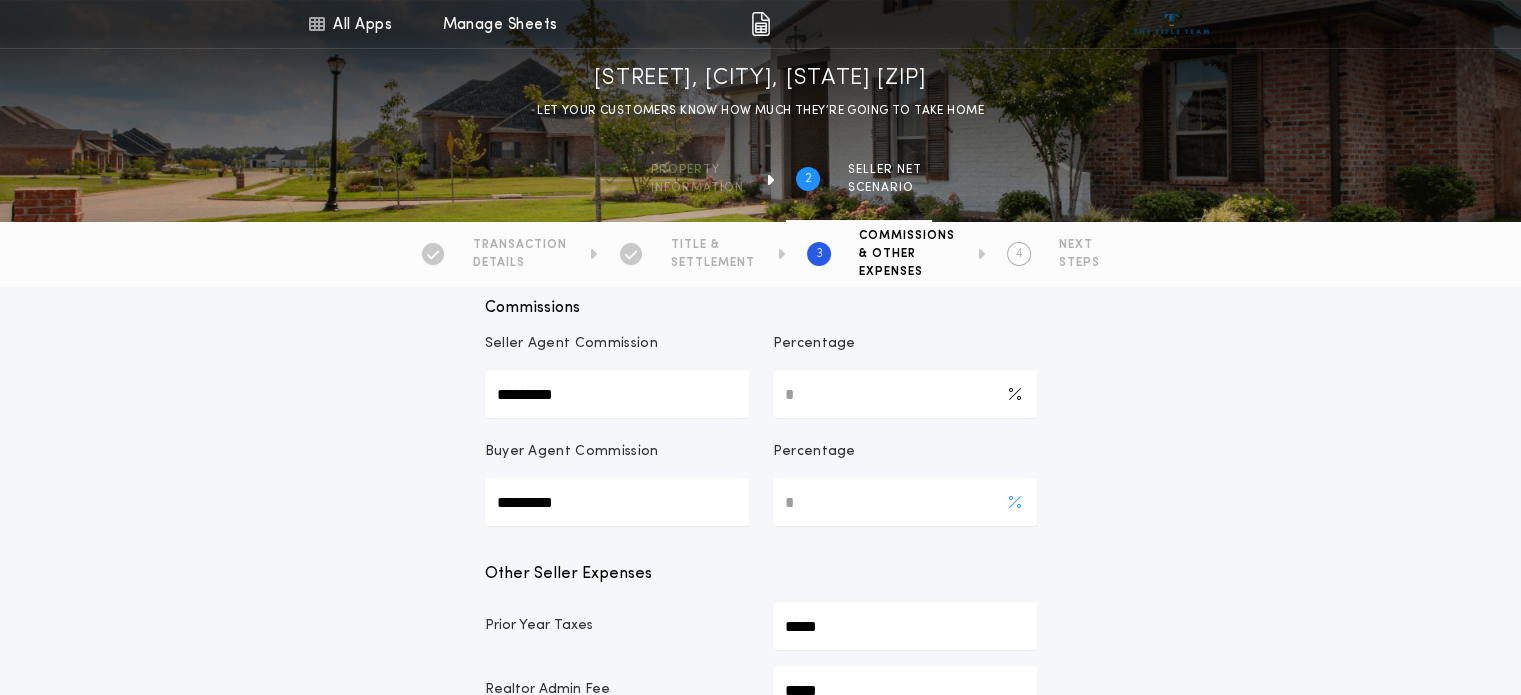 type on "***" 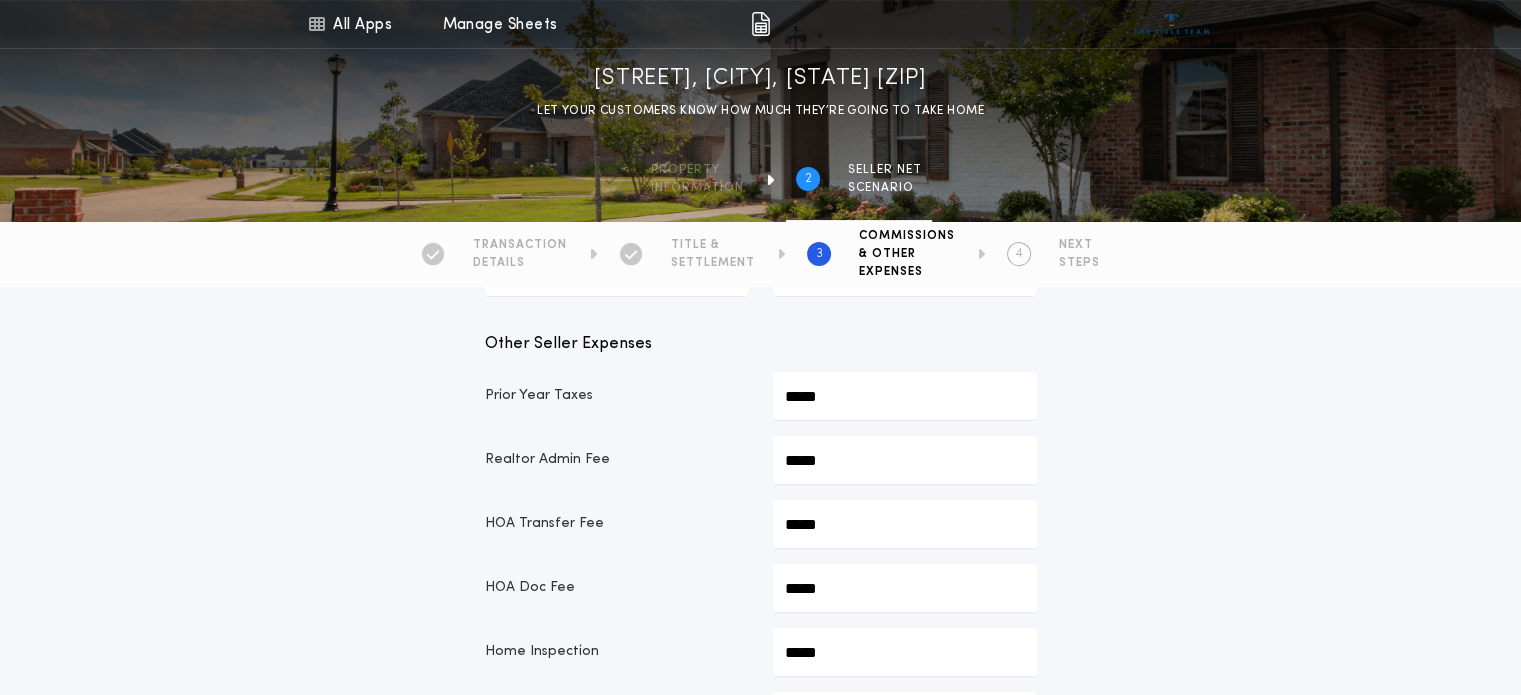 scroll, scrollTop: 531, scrollLeft: 0, axis: vertical 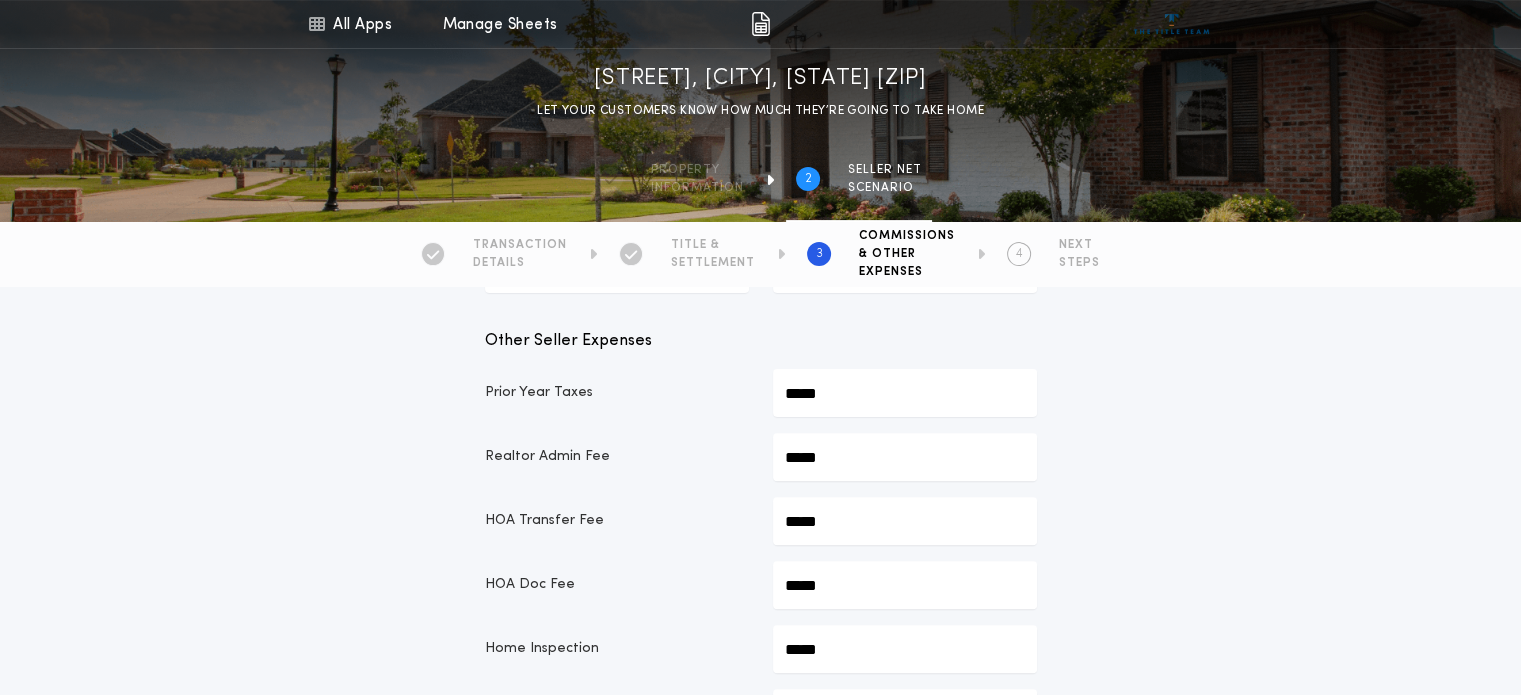 type on "***" 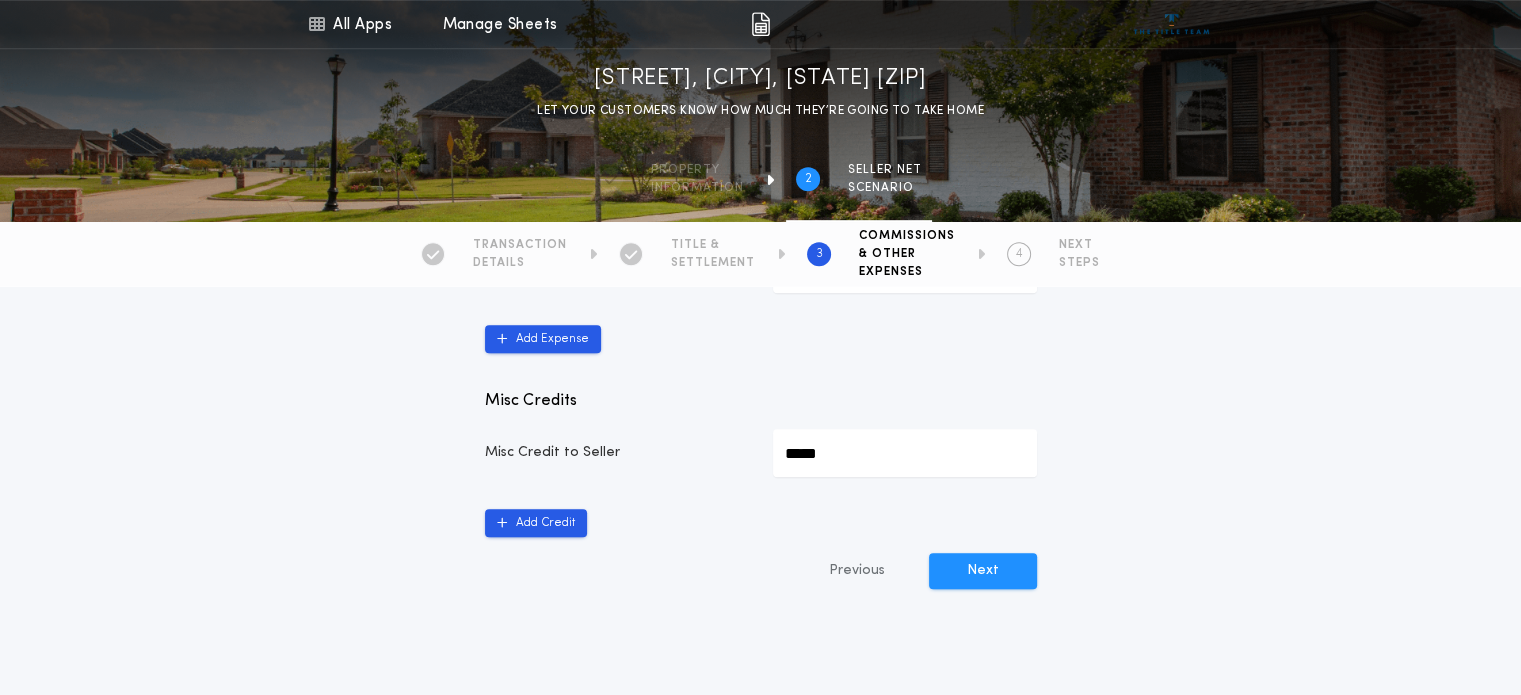 scroll, scrollTop: 1109, scrollLeft: 0, axis: vertical 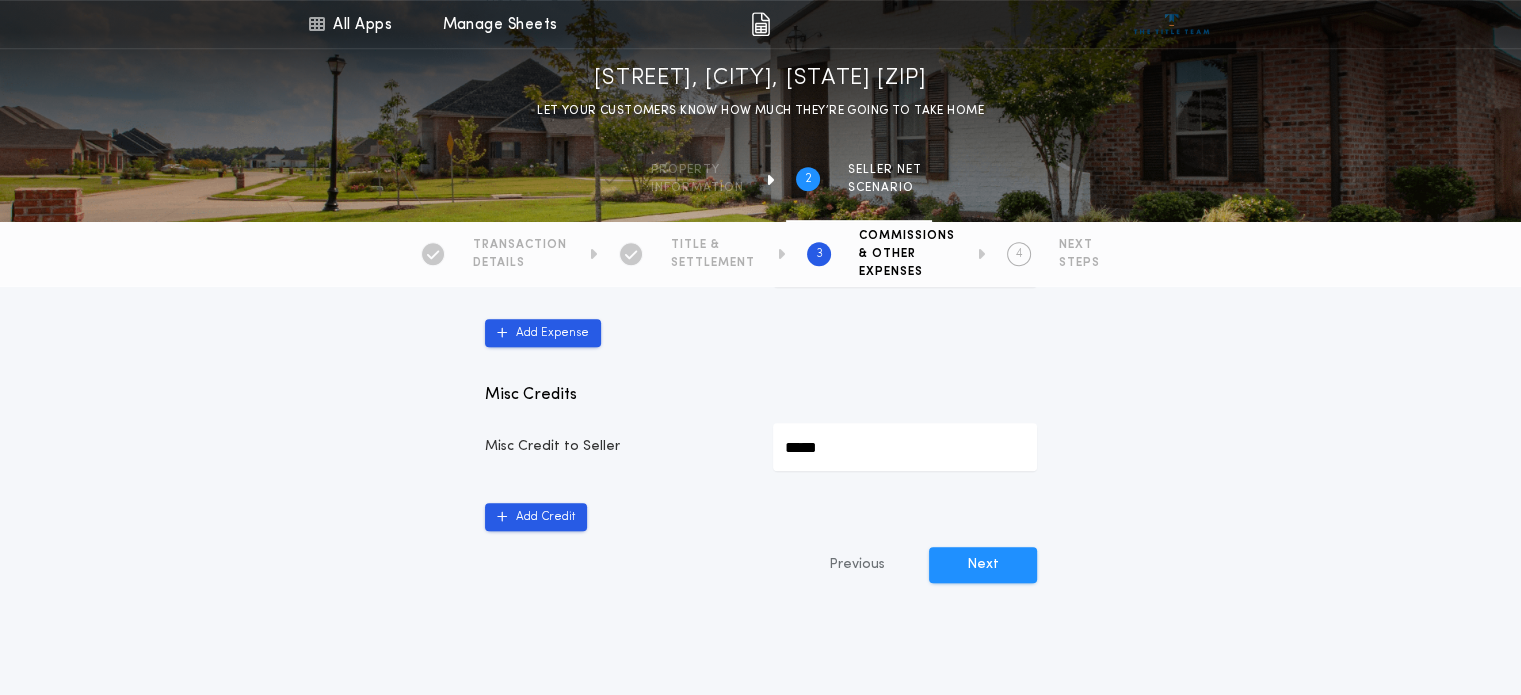 type on "*******" 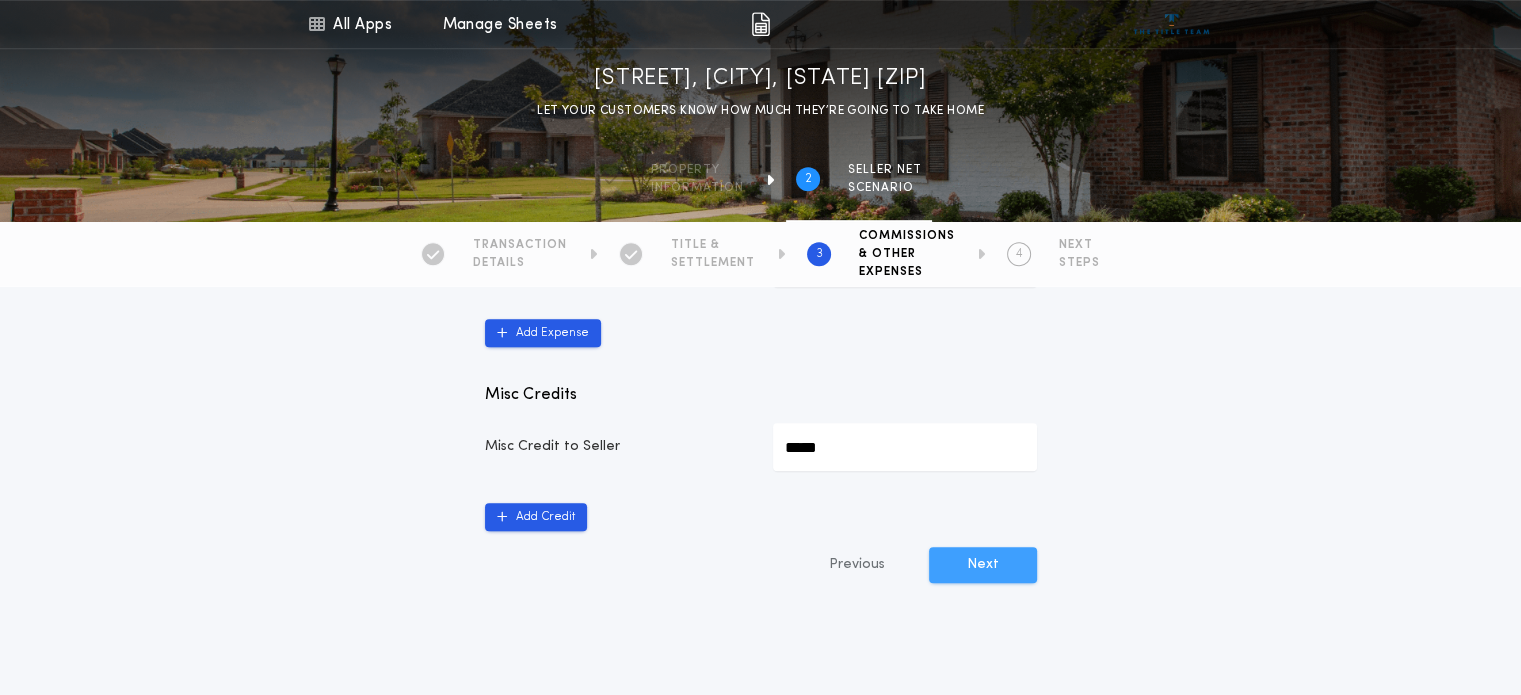 click on "Next" at bounding box center [983, 565] 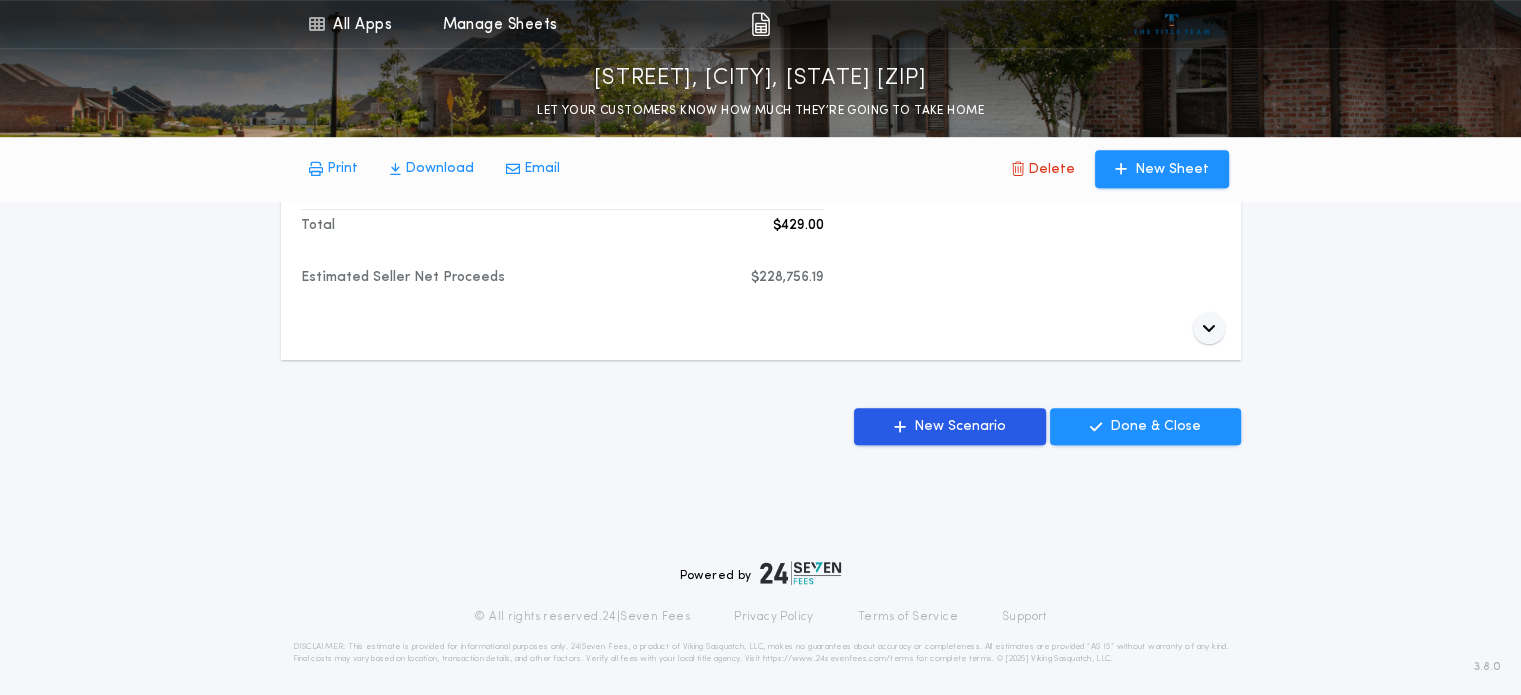 scroll, scrollTop: 1030, scrollLeft: 0, axis: vertical 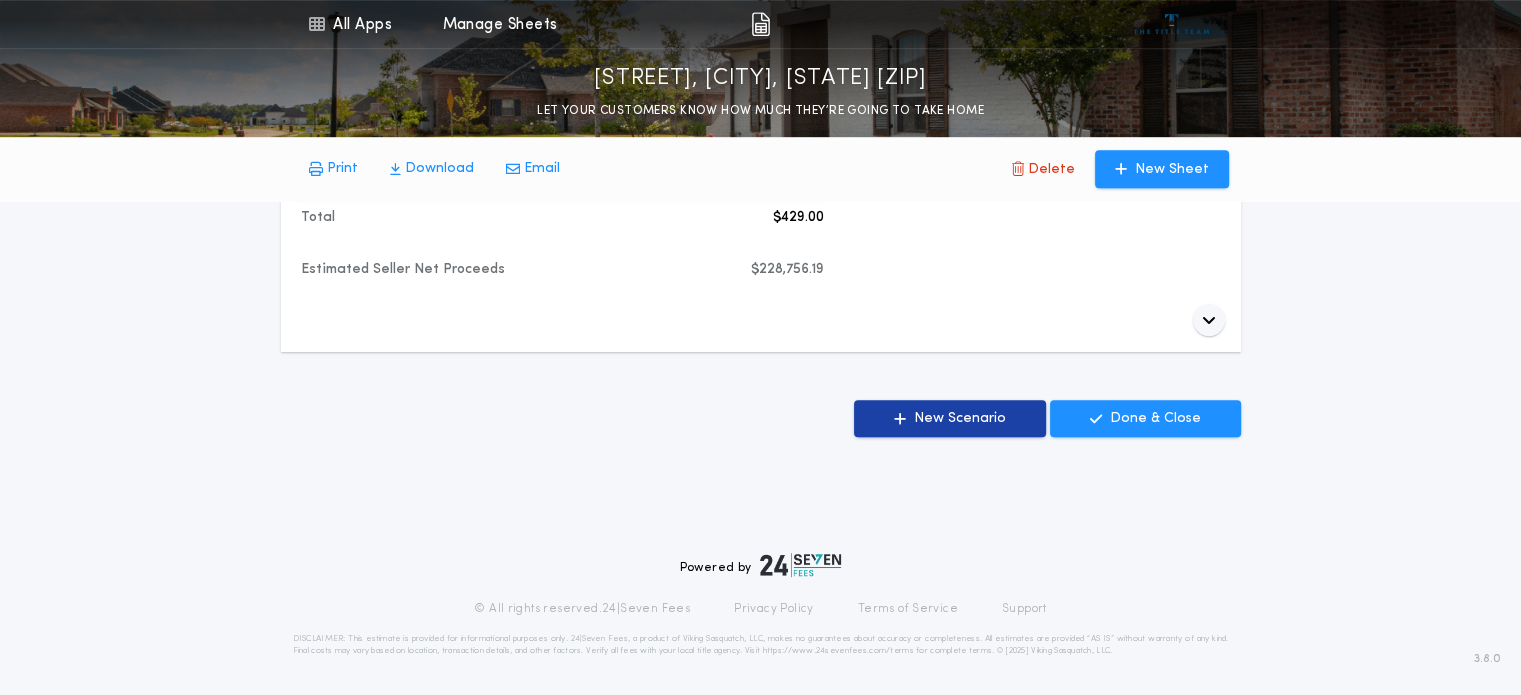 click on "New Scenario" at bounding box center [960, 419] 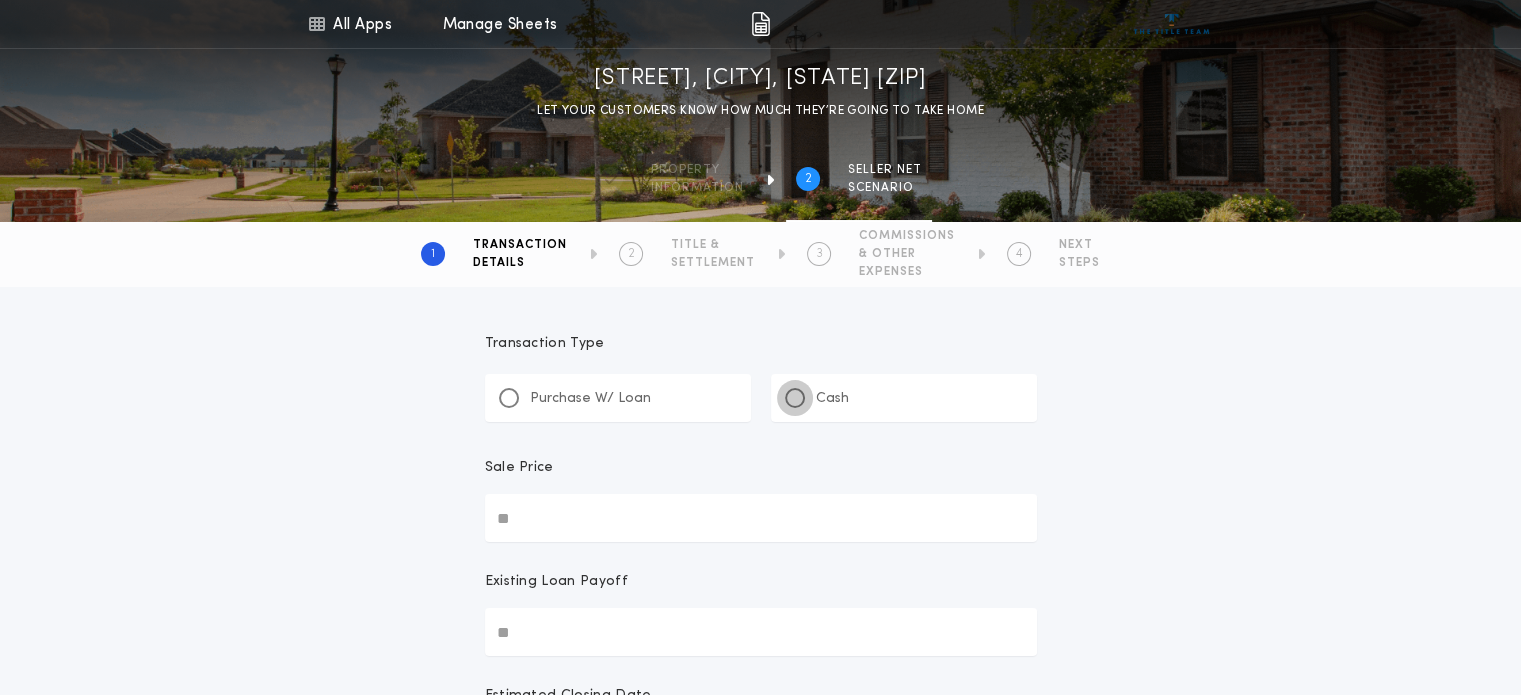 click at bounding box center (795, 398) 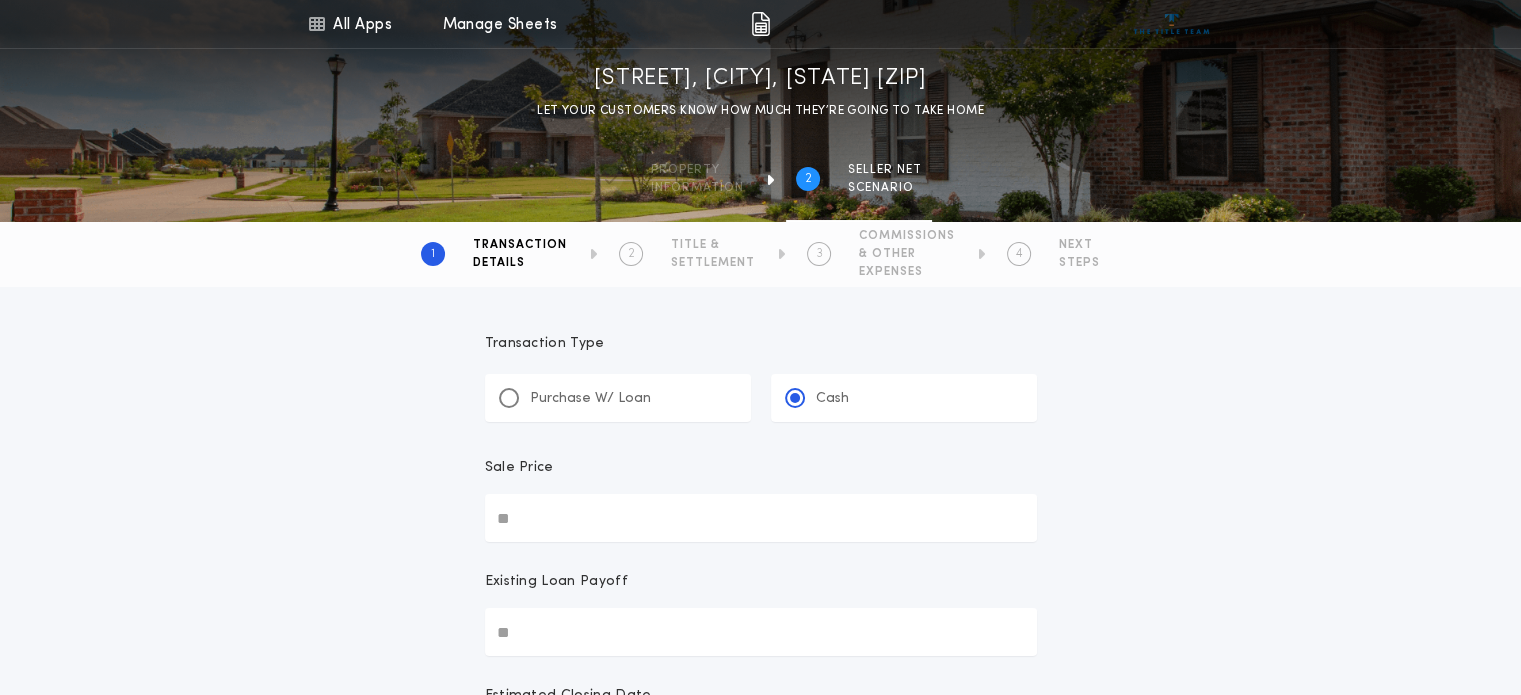 click on "Sale Price" at bounding box center (761, 518) 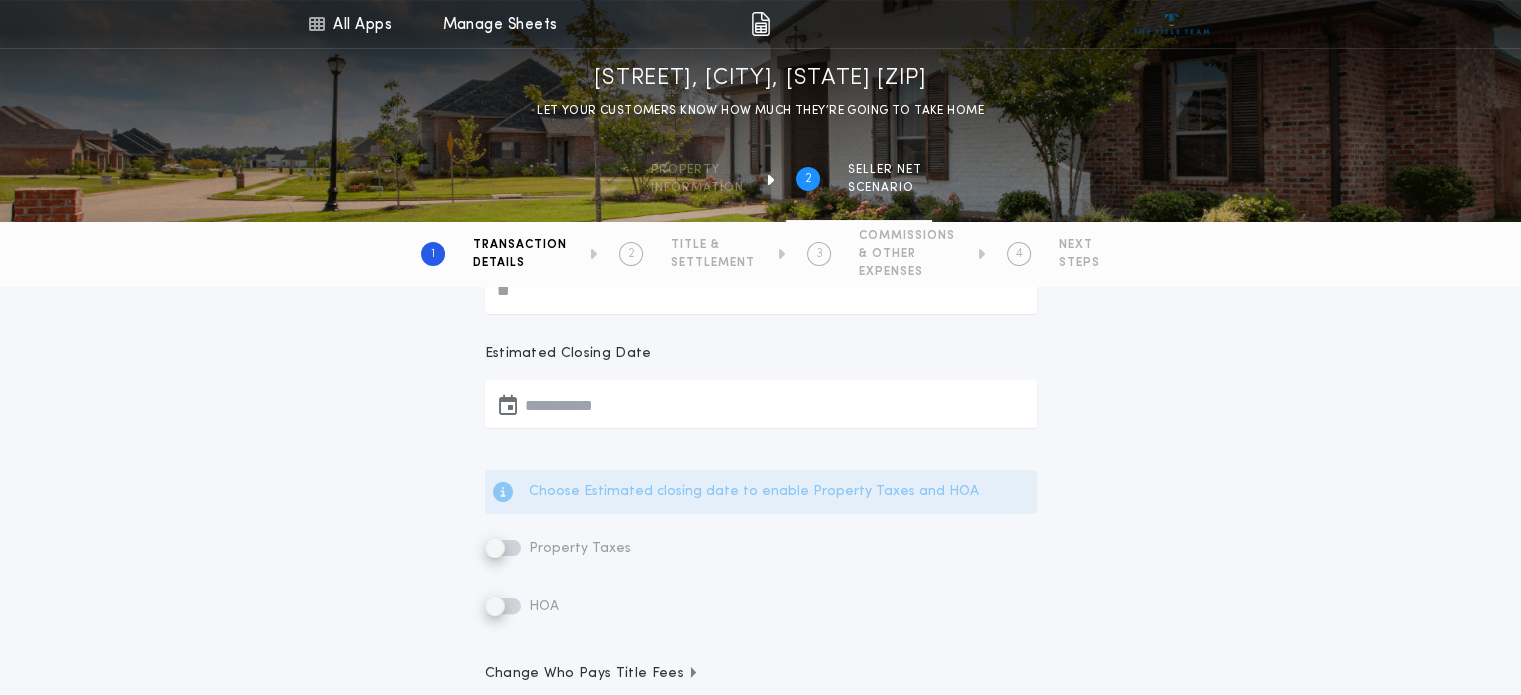 scroll, scrollTop: 352, scrollLeft: 0, axis: vertical 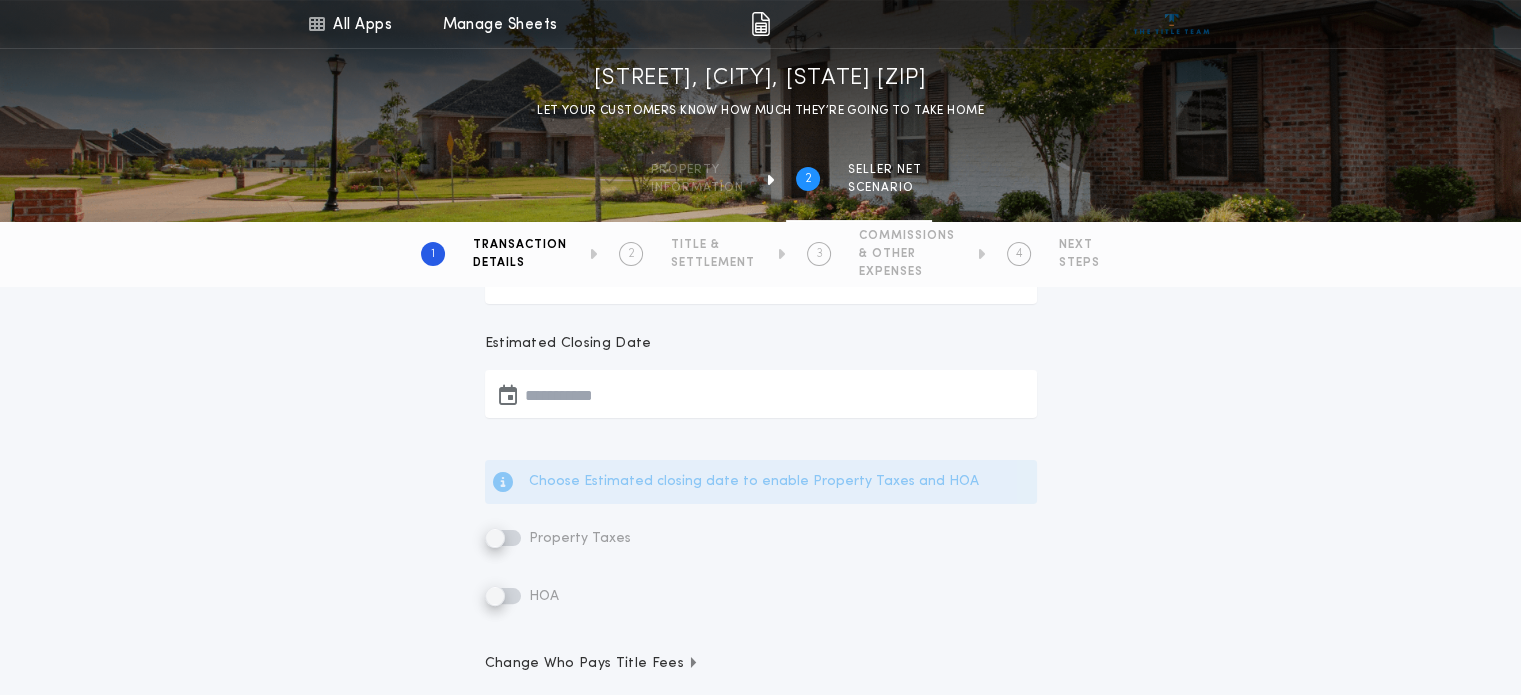 type on "********" 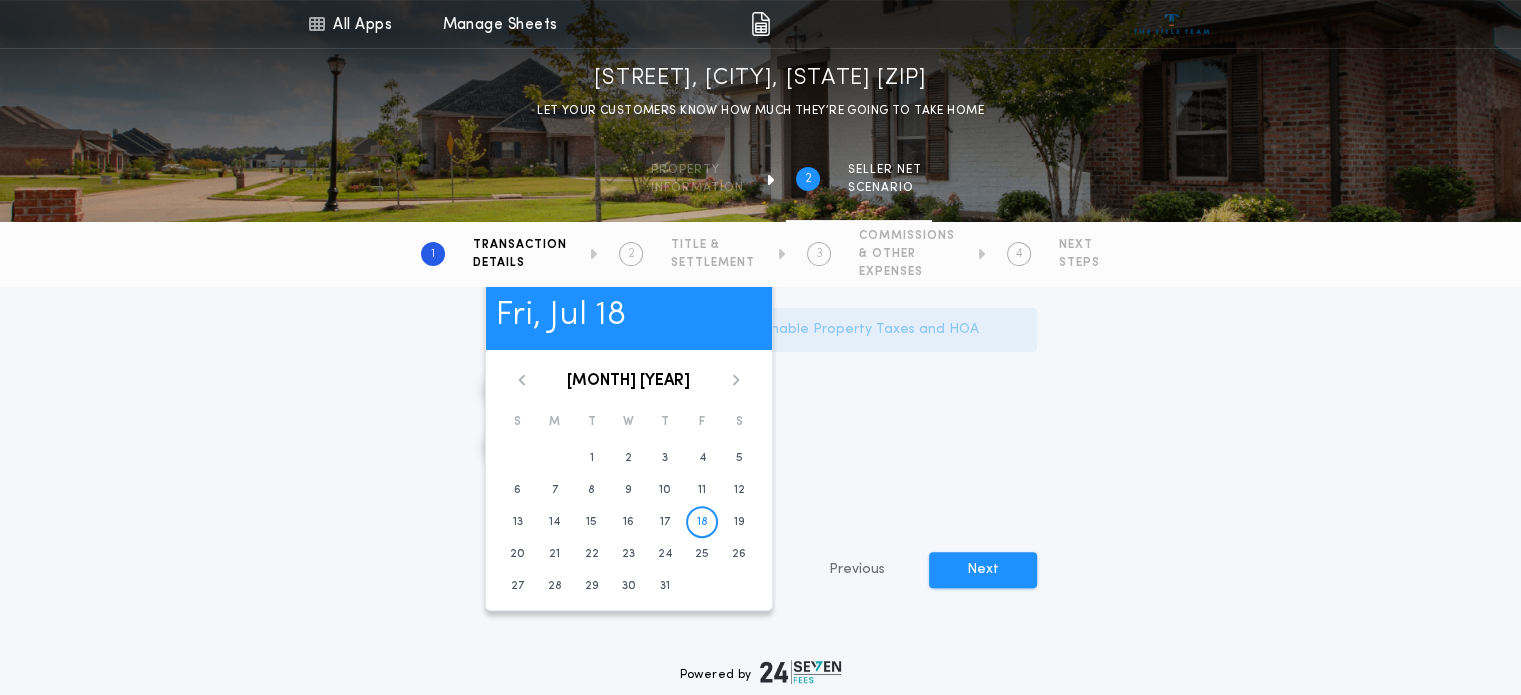 scroll, scrollTop: 510, scrollLeft: 0, axis: vertical 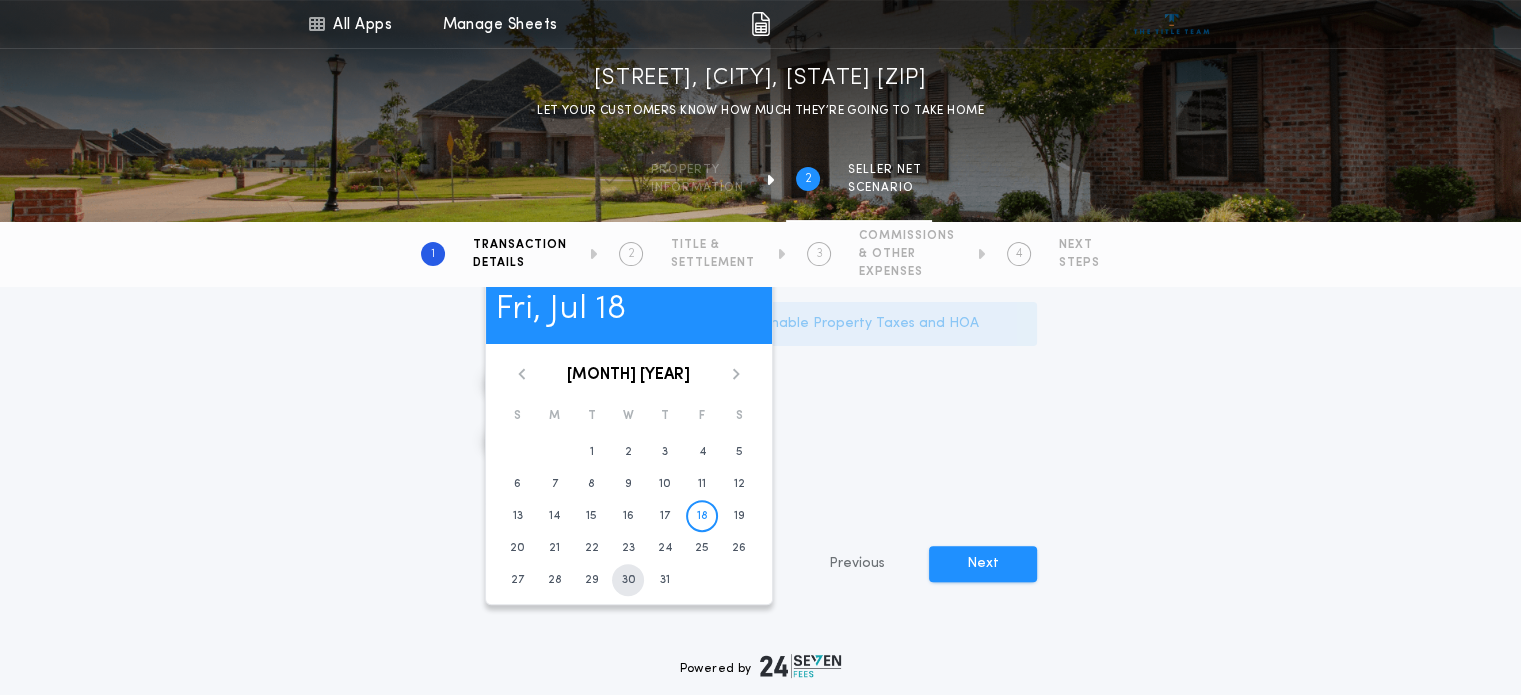 click on "30" at bounding box center (628, 580) 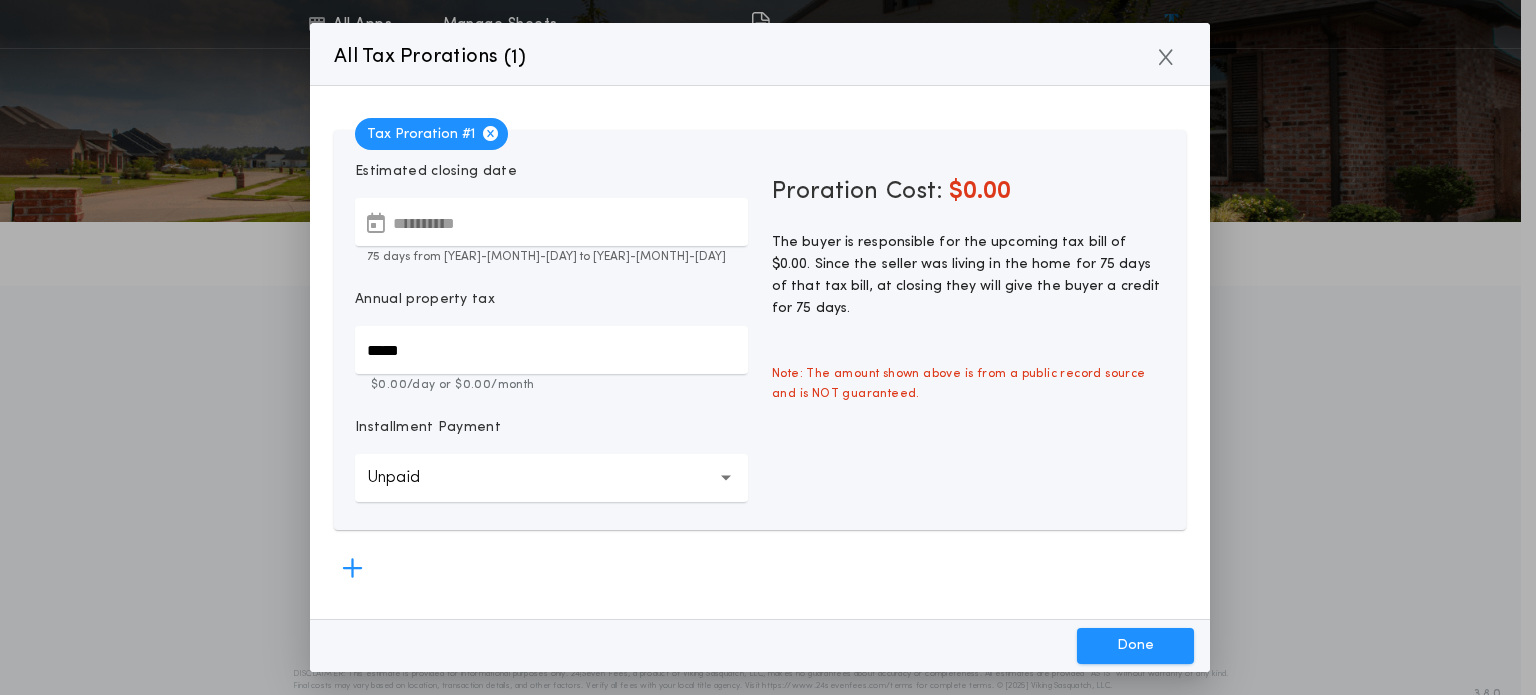 click on "*****" at bounding box center [551, 350] 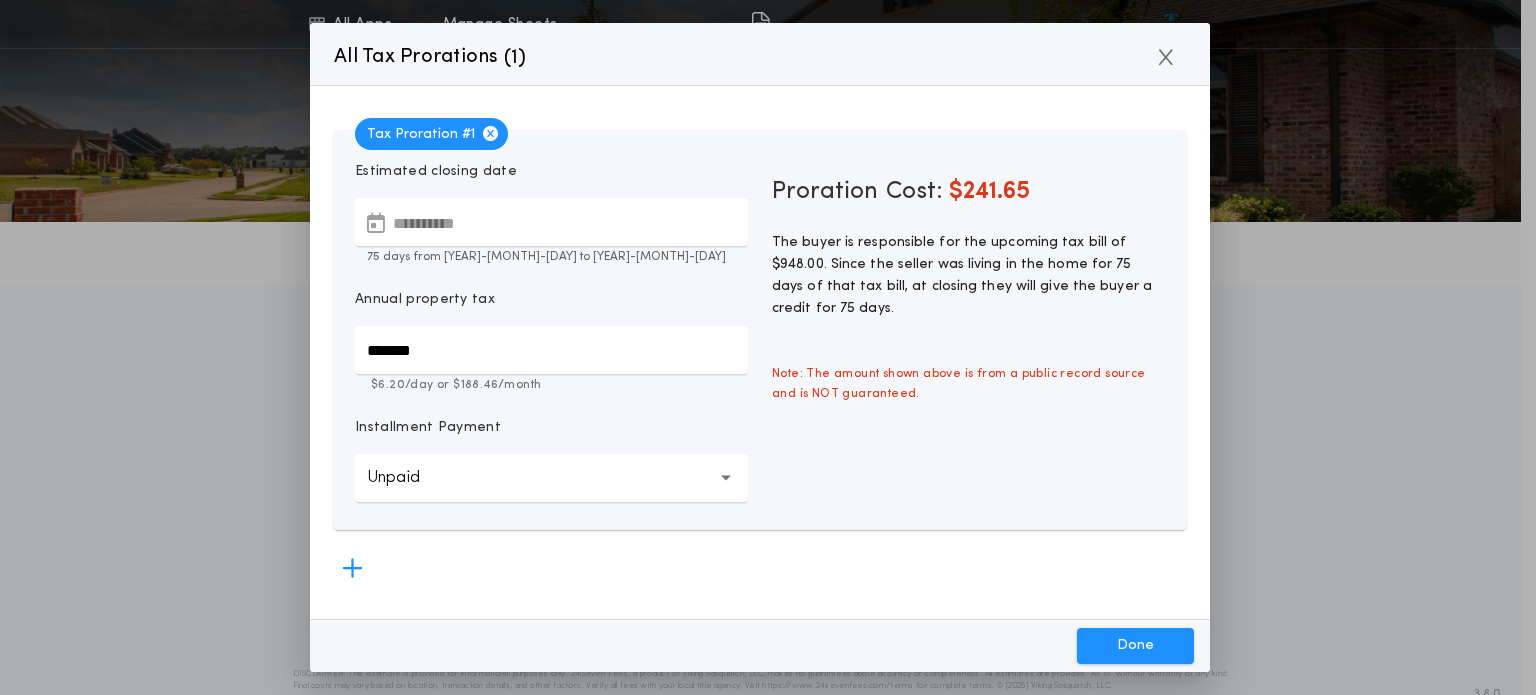 click at bounding box center [726, 478] 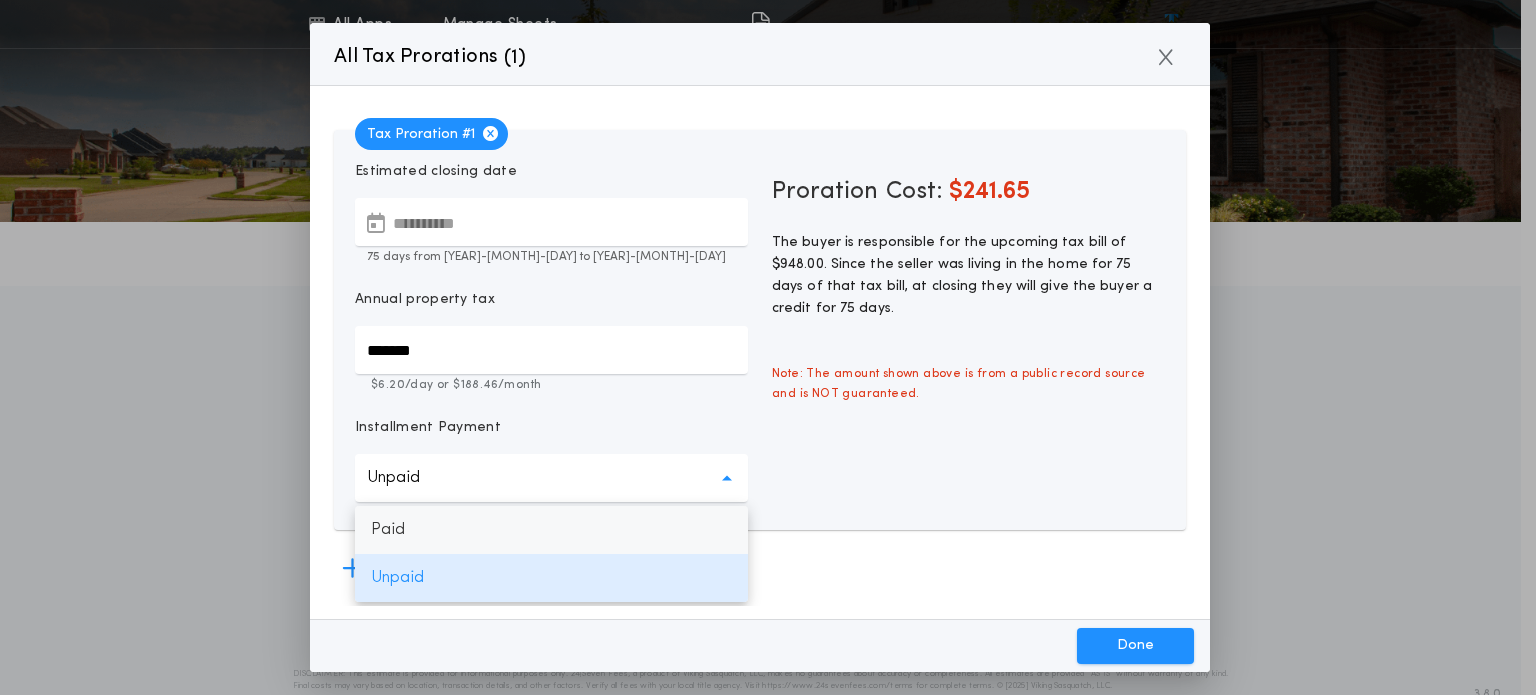 click on "Paid" at bounding box center (551, 530) 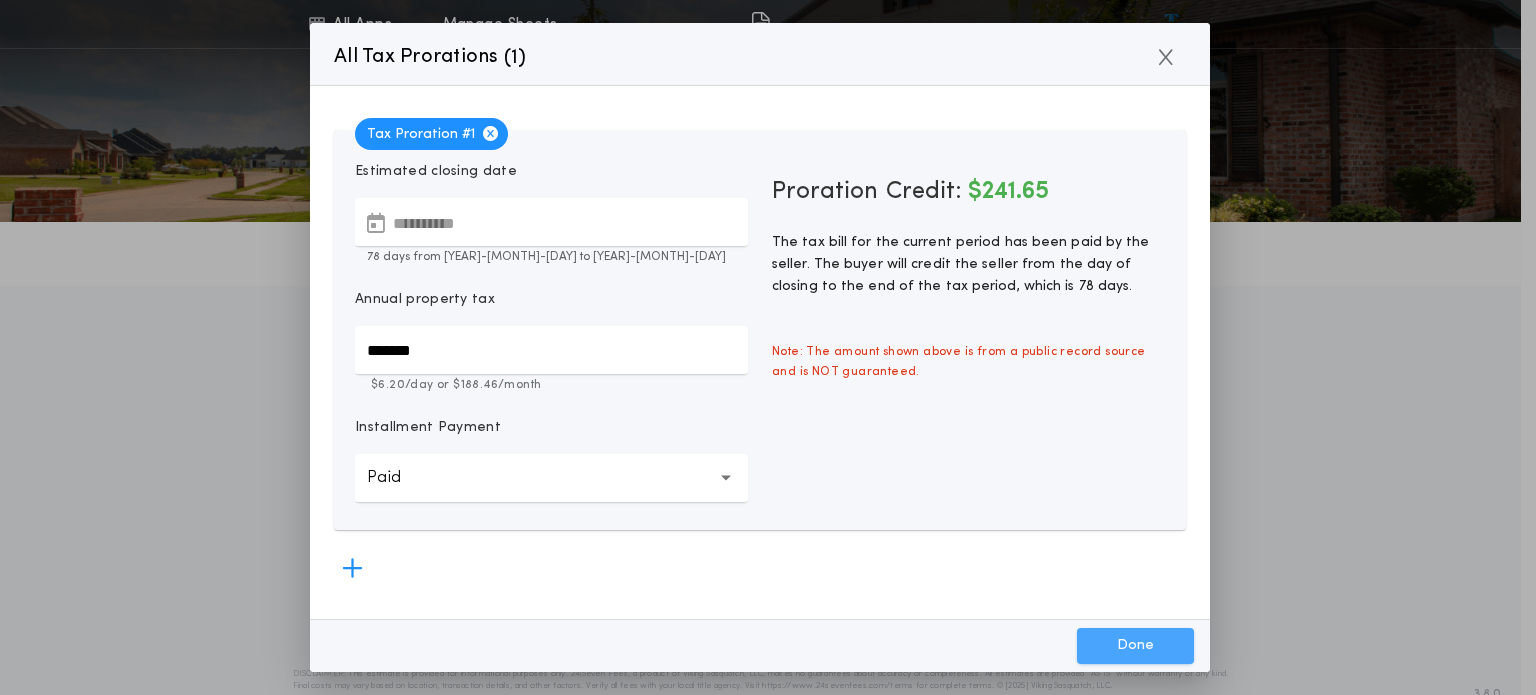 click on "Done" at bounding box center [1135, 646] 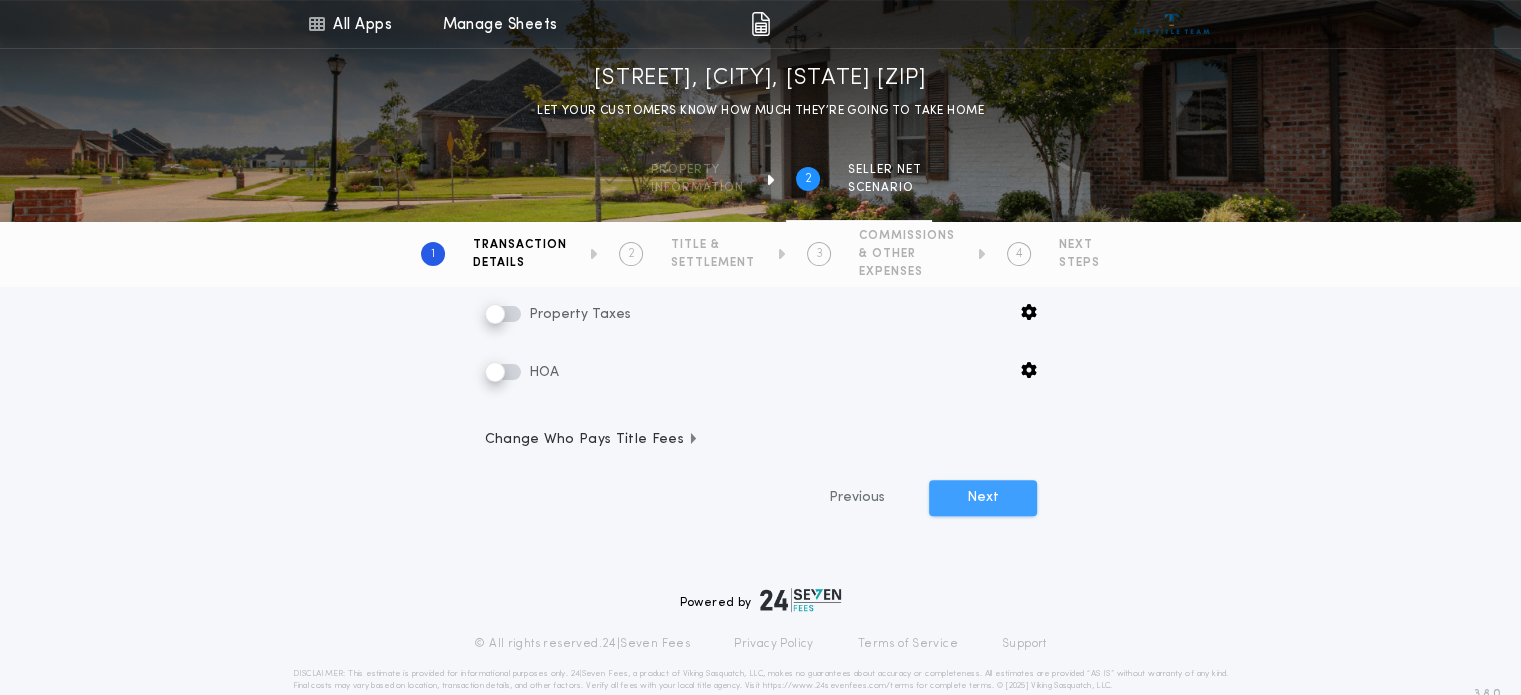 click on "Next" at bounding box center [983, 498] 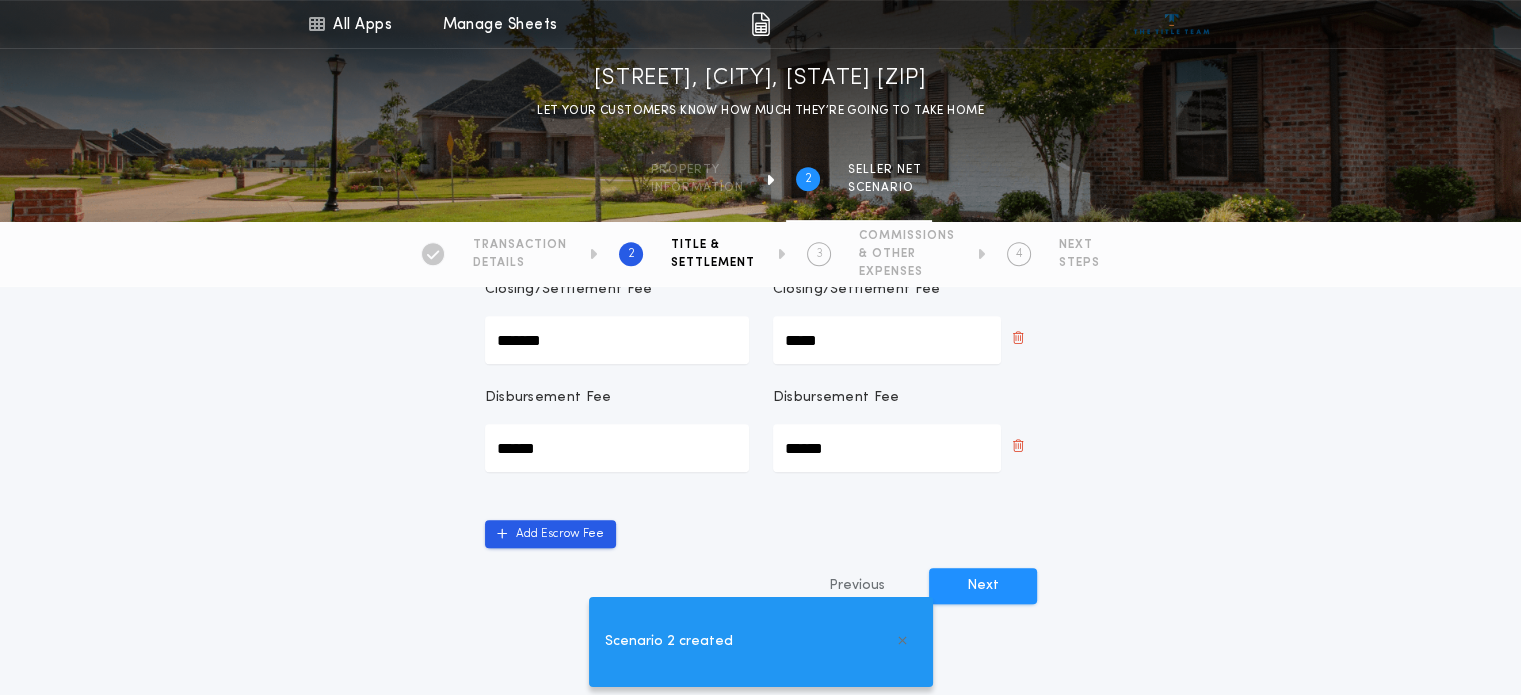scroll, scrollTop: 896, scrollLeft: 0, axis: vertical 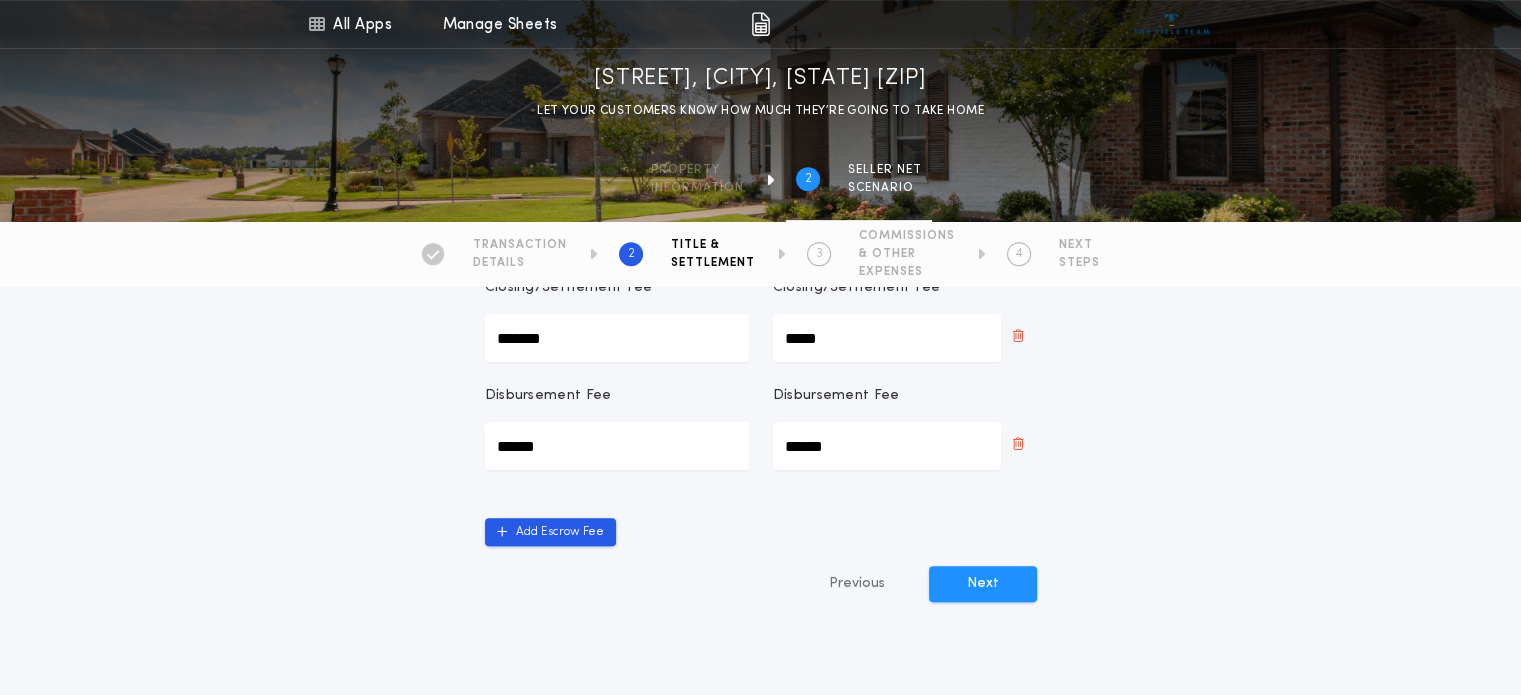 click on "Next" at bounding box center [983, 584] 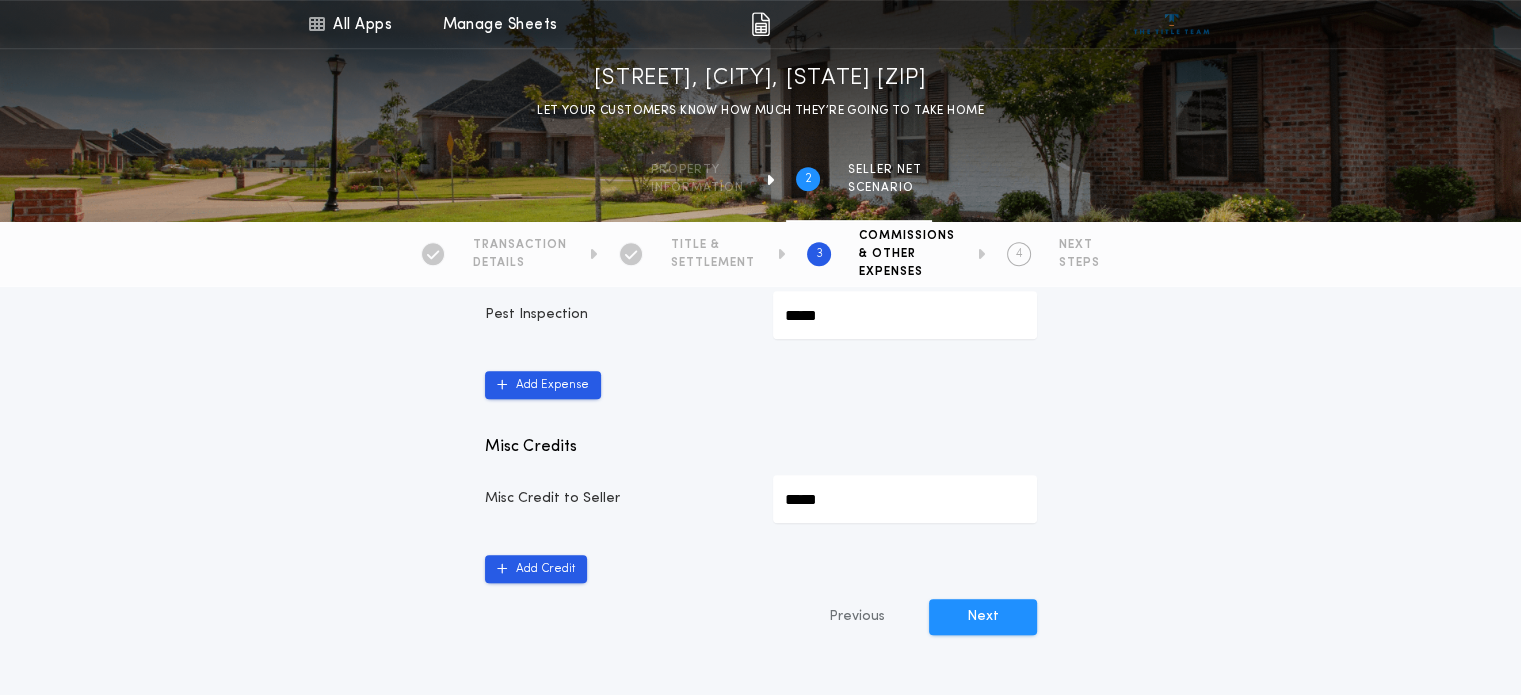 scroll, scrollTop: 1066, scrollLeft: 0, axis: vertical 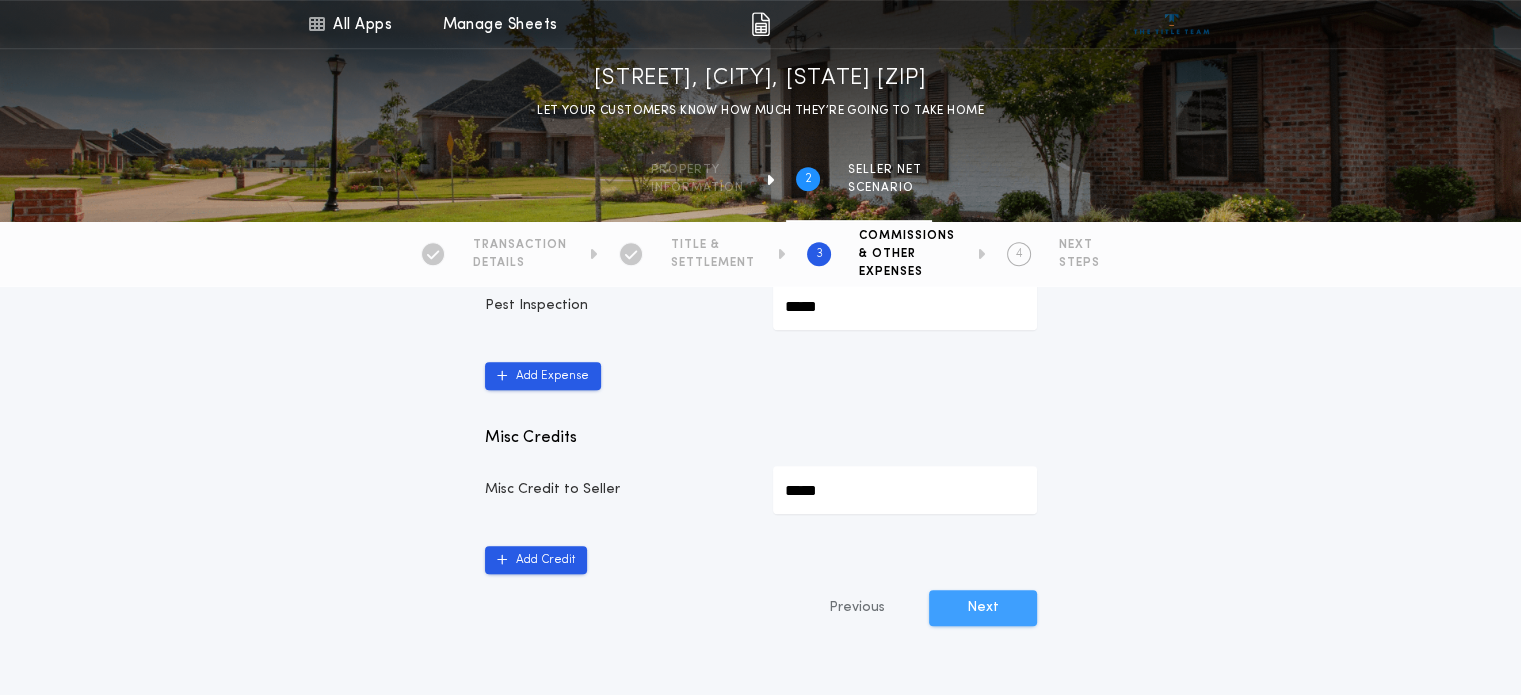click on "Next" at bounding box center [983, 608] 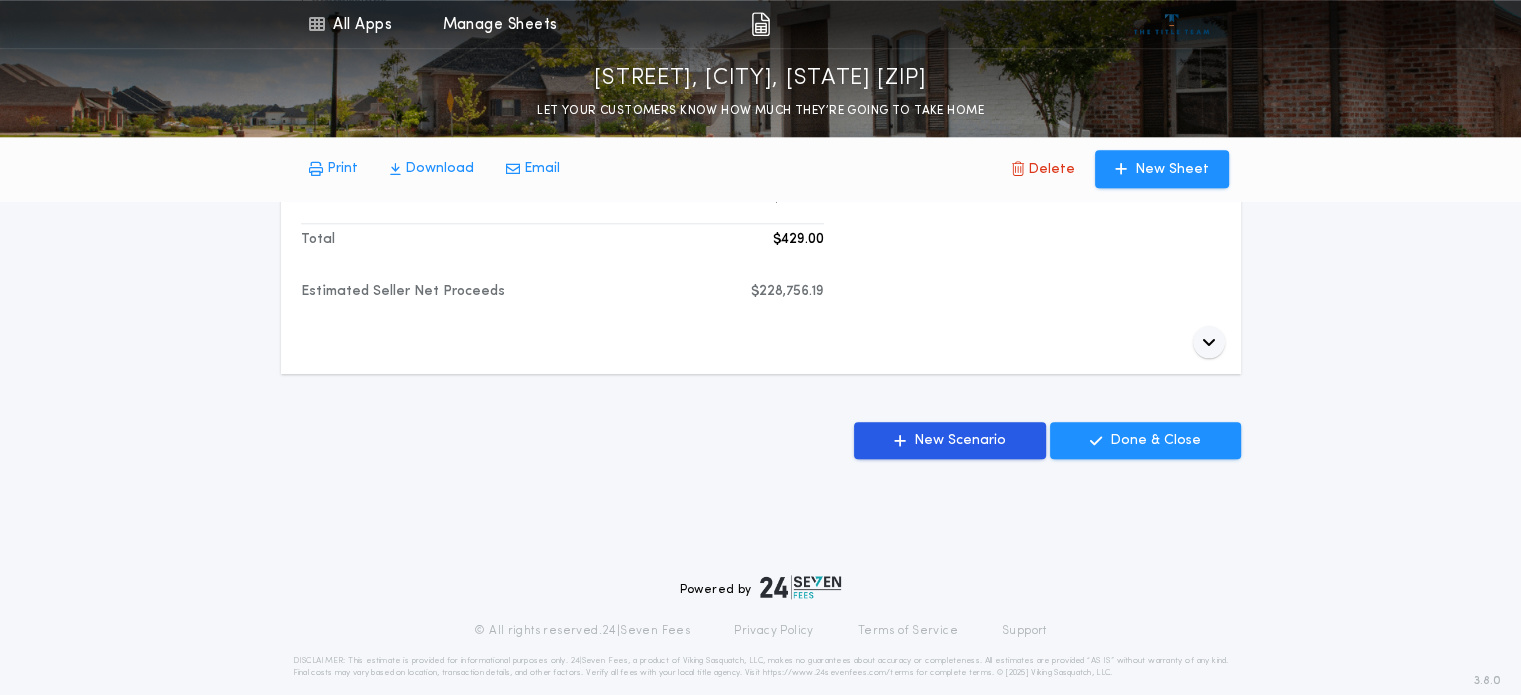 scroll, scrollTop: 2065, scrollLeft: 0, axis: vertical 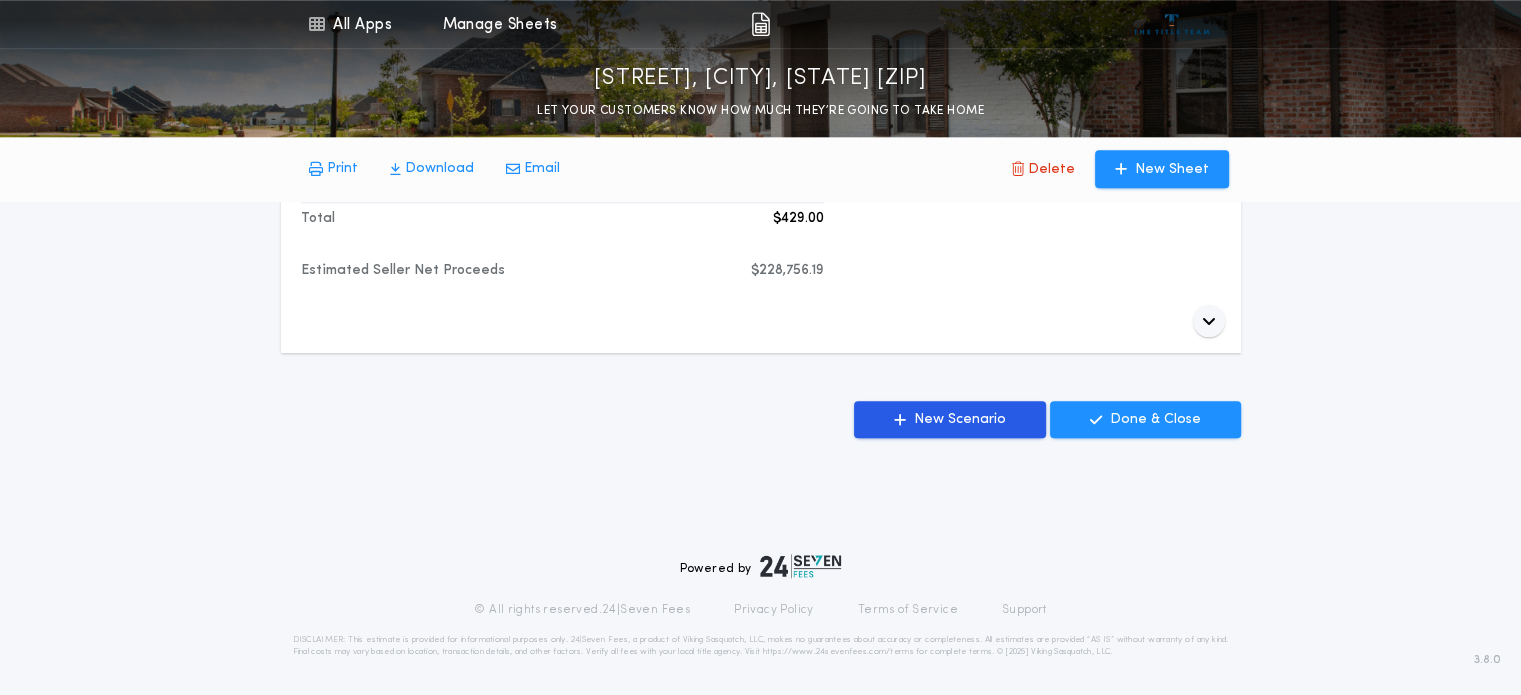 click on "Powered by  © All rights reserved.  24|Seven Fees Privacy Policy Terms of Service Support DISCLAIMER: This estimate is provided for informational purposes only. 24|Seven Fees, a product of Viking Sasquatch, LLC, makes no guarantees about accuracy or completeness. All estimates are provided “AS IS” without warranty of any kind. Final costs may vary based on location, transaction details, and other factors. Verify all fees with your local title agency. Visit   https://www.24sevenfees.com/terms   for complete terms. © [ 2025 ] Viking Sasquatch, LLC." at bounding box center (760, 606) 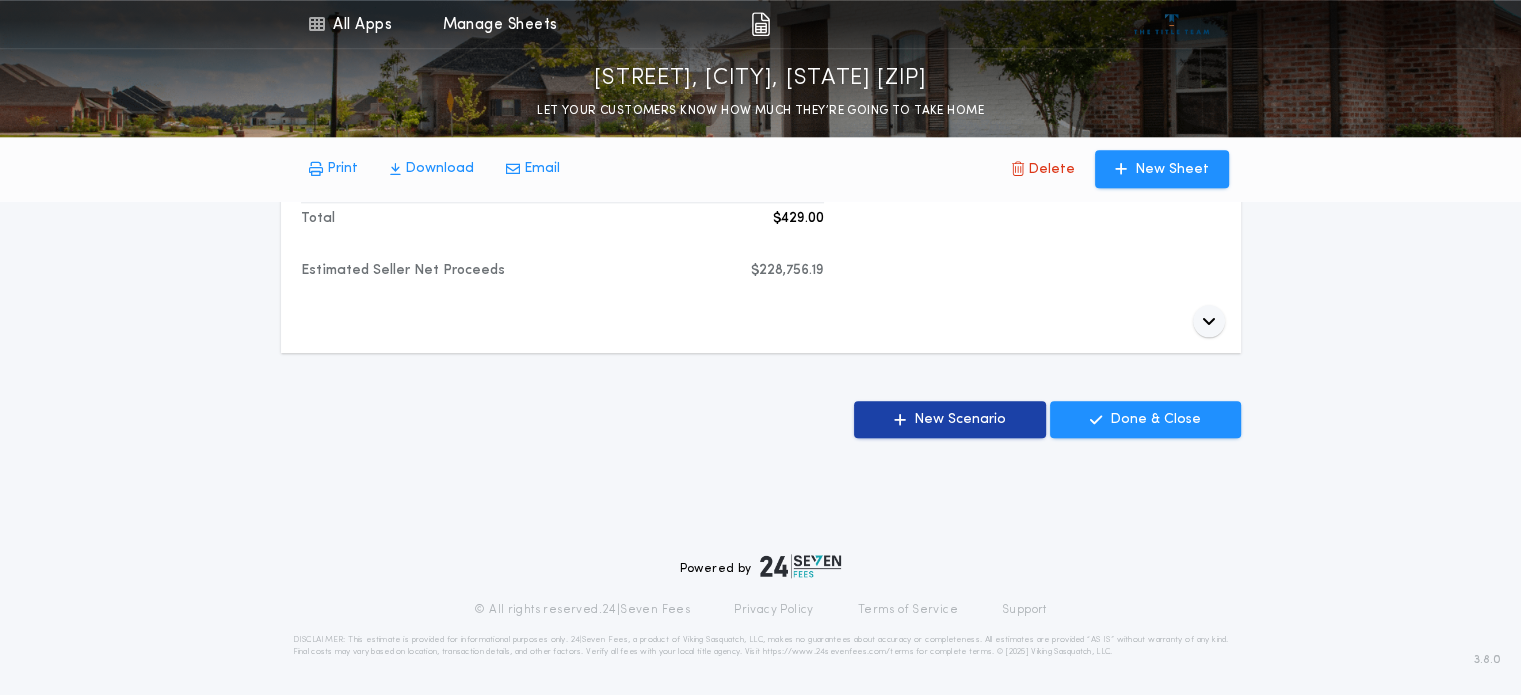 click on "New Scenario" at bounding box center (960, 420) 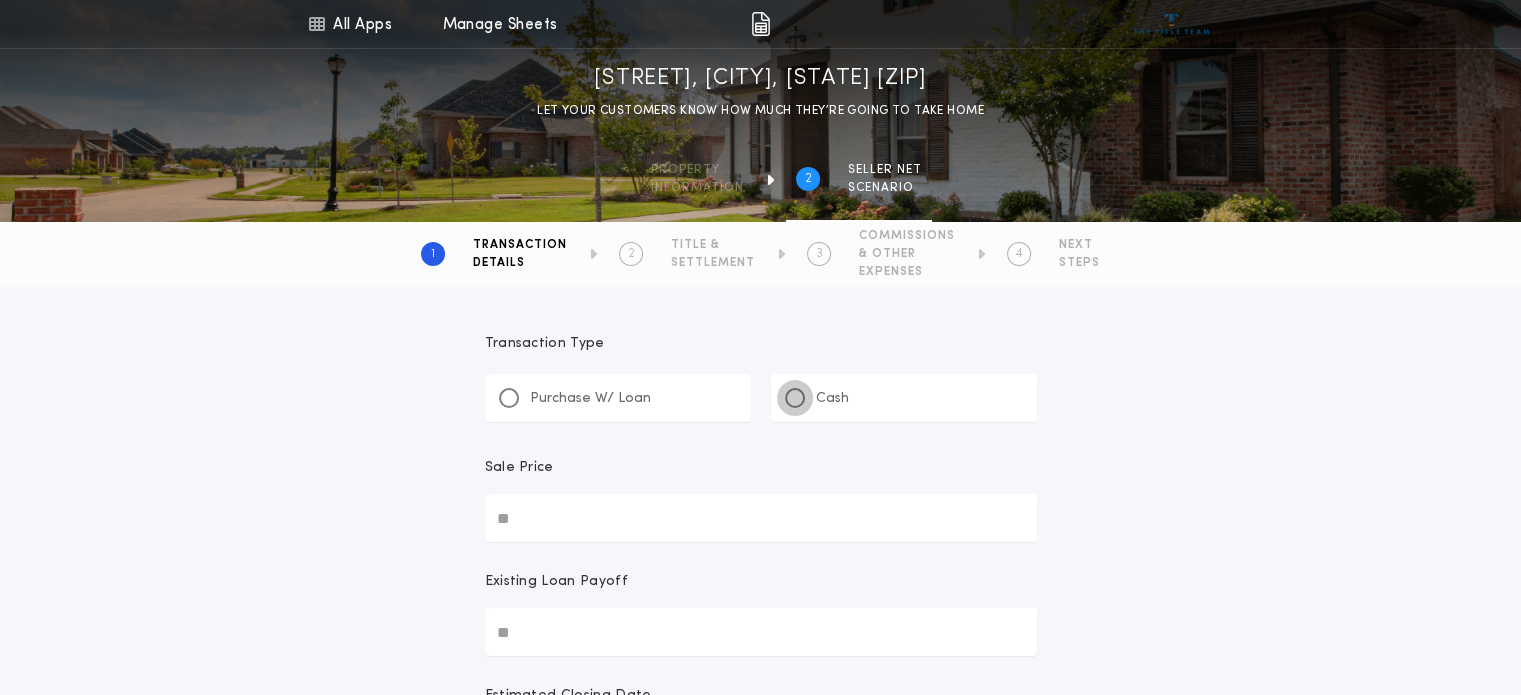 click at bounding box center (795, 398) 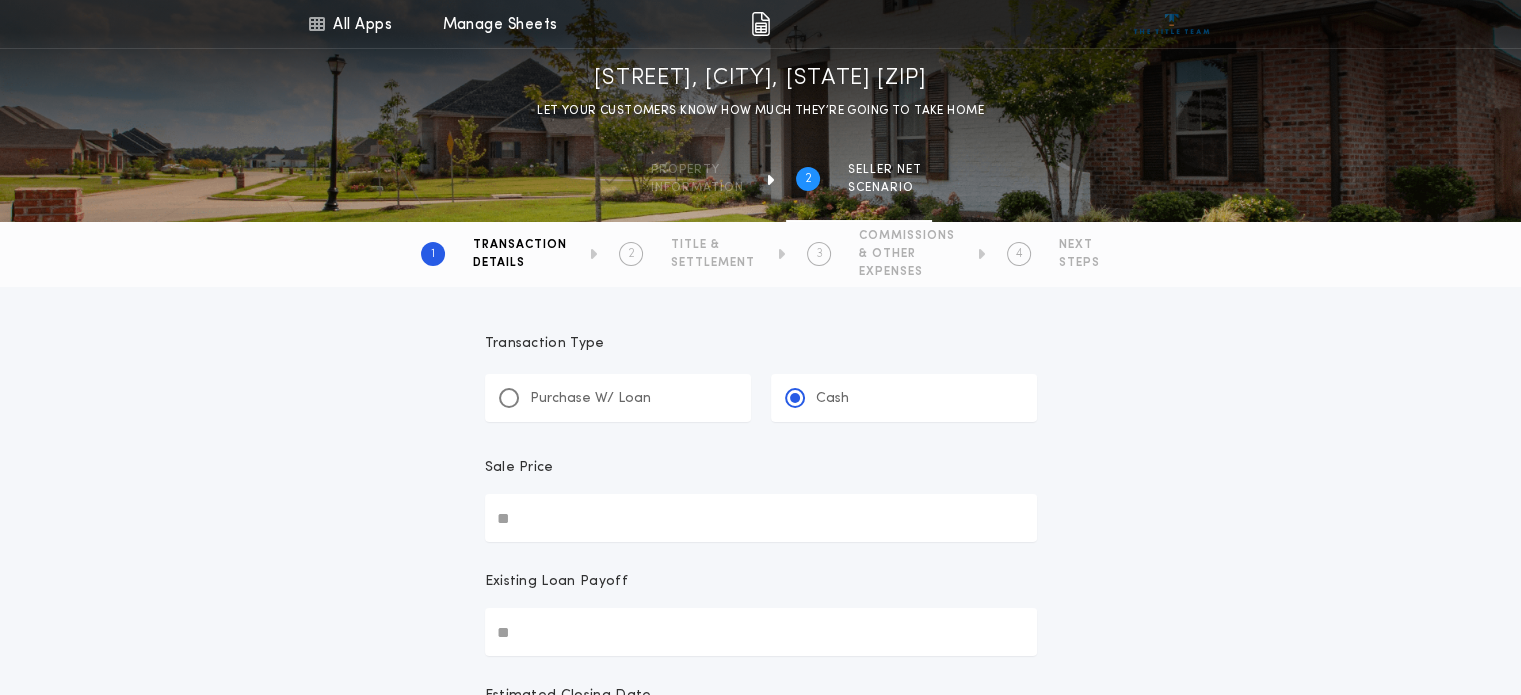 click on "Sale Price" at bounding box center (761, 518) 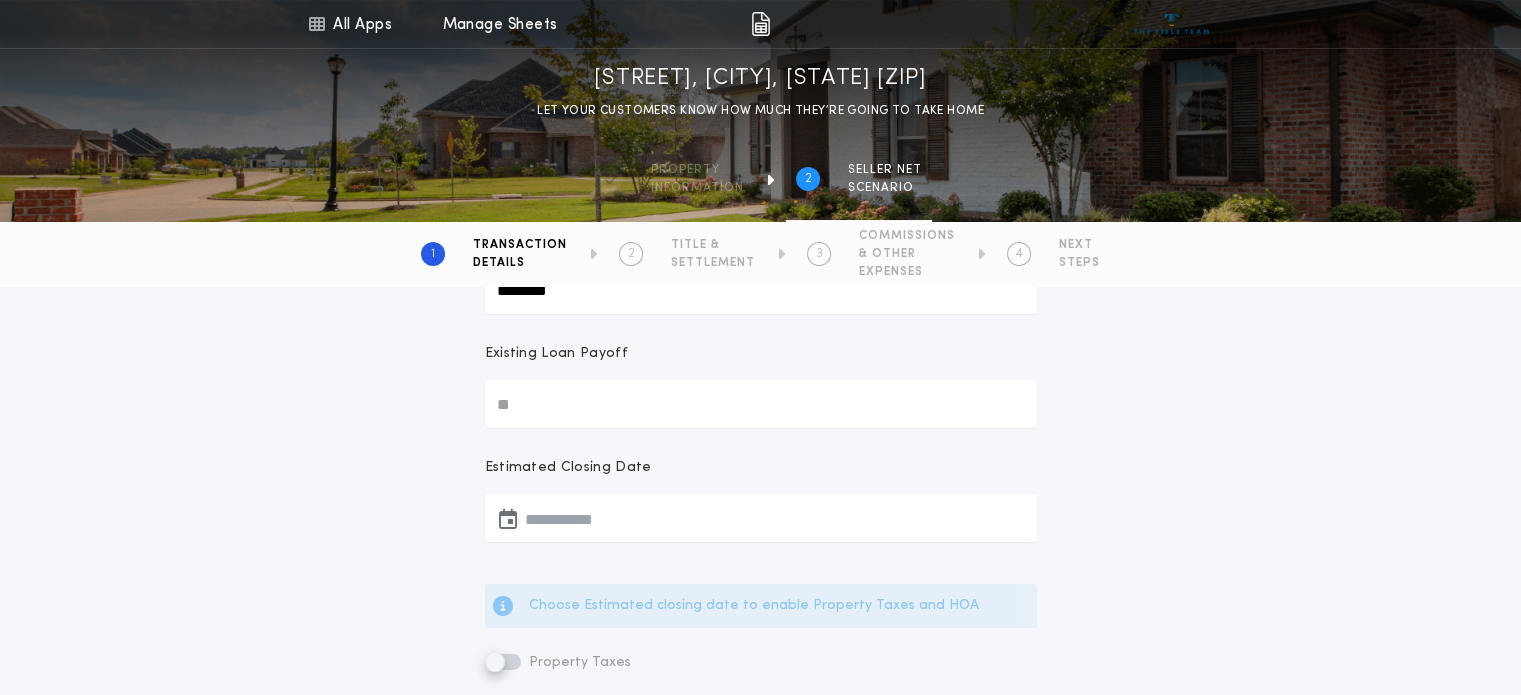 scroll, scrollTop: 228, scrollLeft: 0, axis: vertical 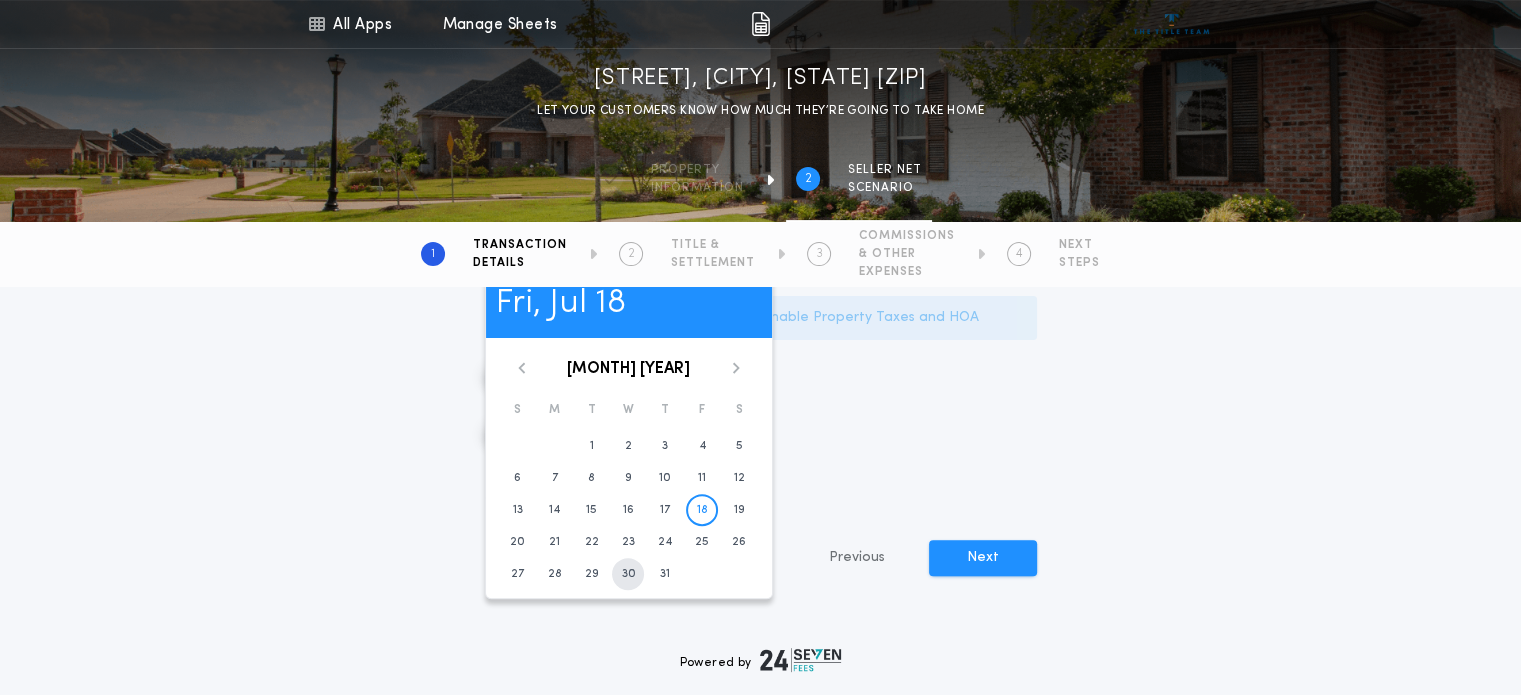 click on "30" at bounding box center (628, 574) 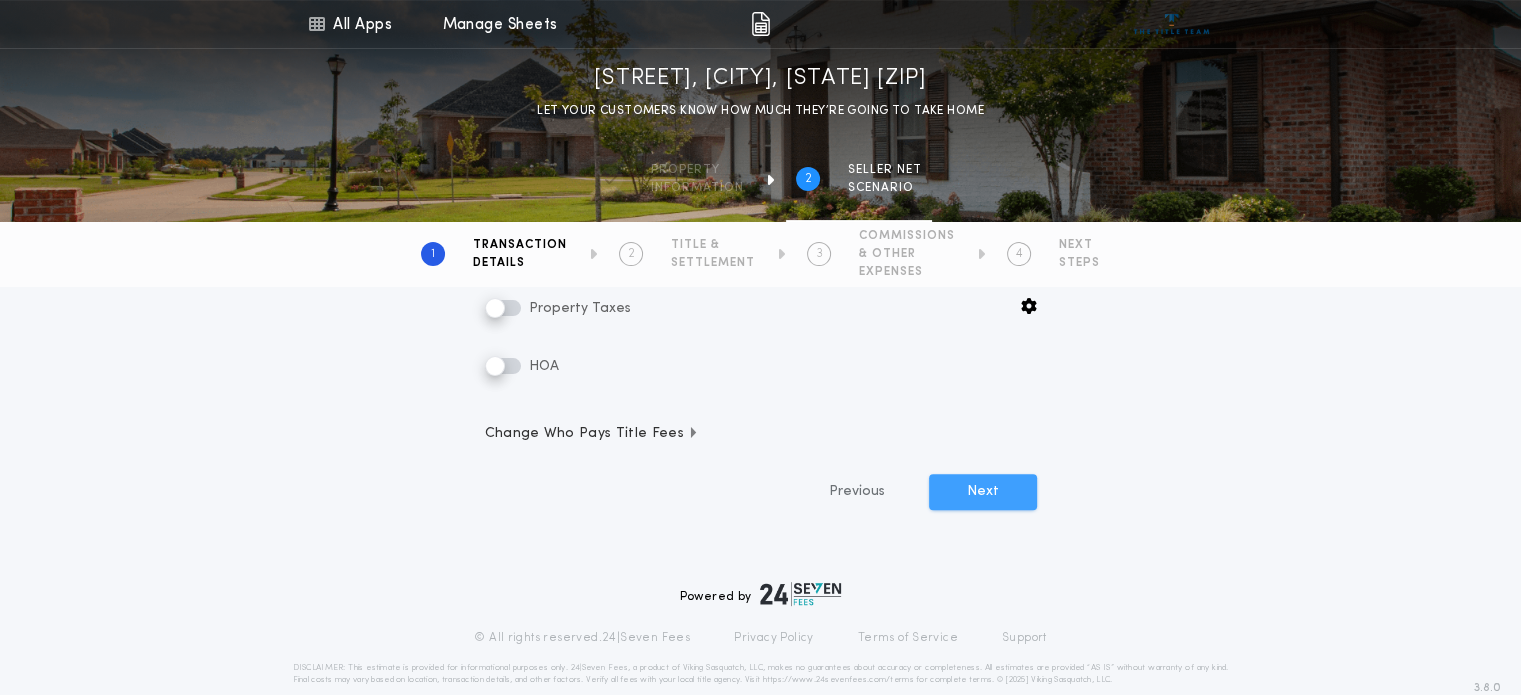 click on "Next" at bounding box center (983, 492) 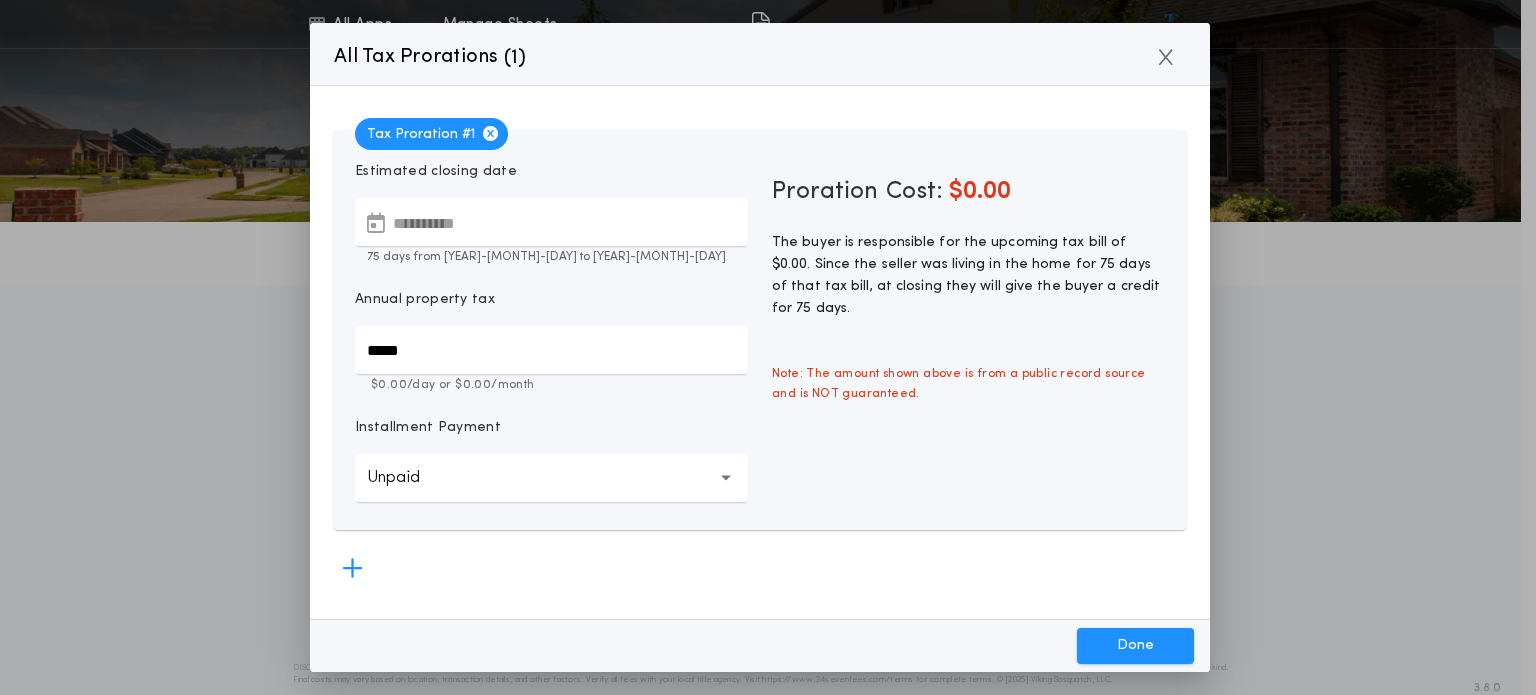 click on "**********" at bounding box center (551, 222) 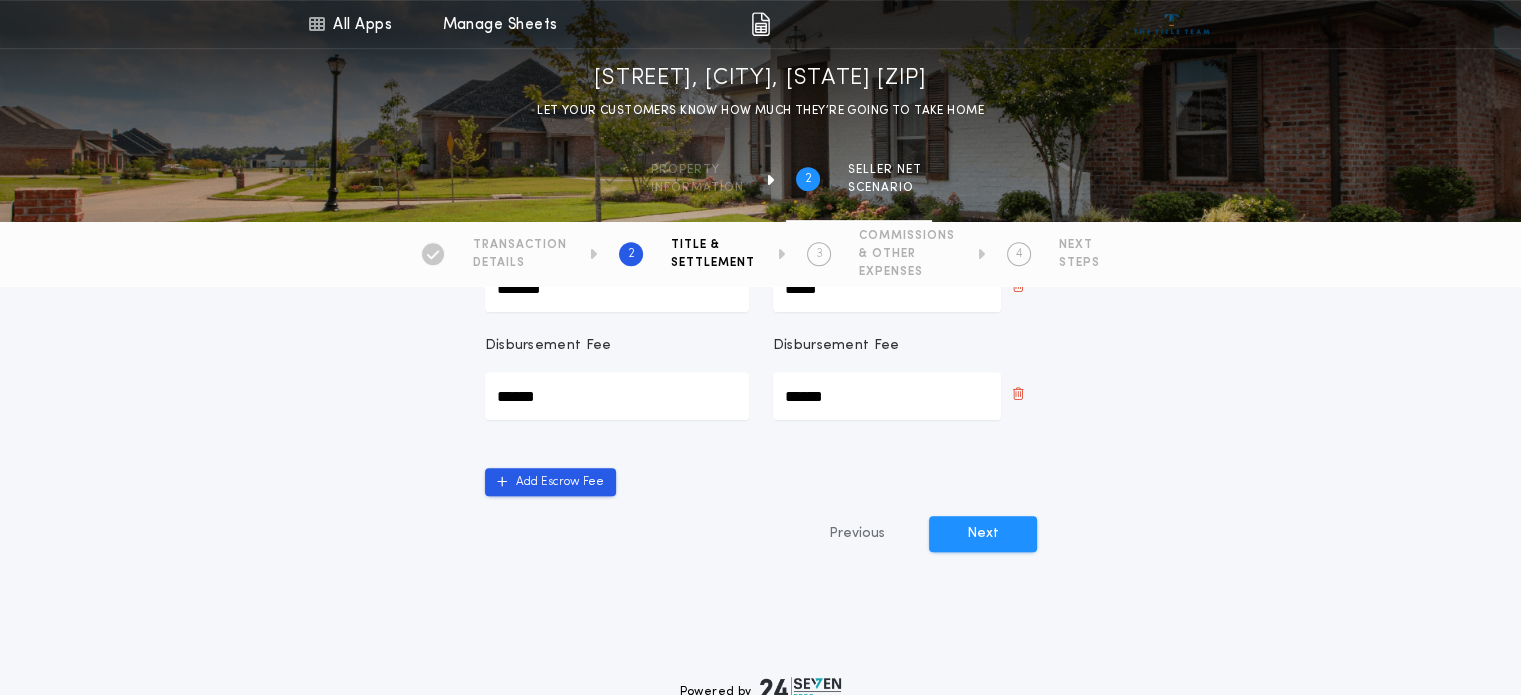 scroll, scrollTop: 953, scrollLeft: 0, axis: vertical 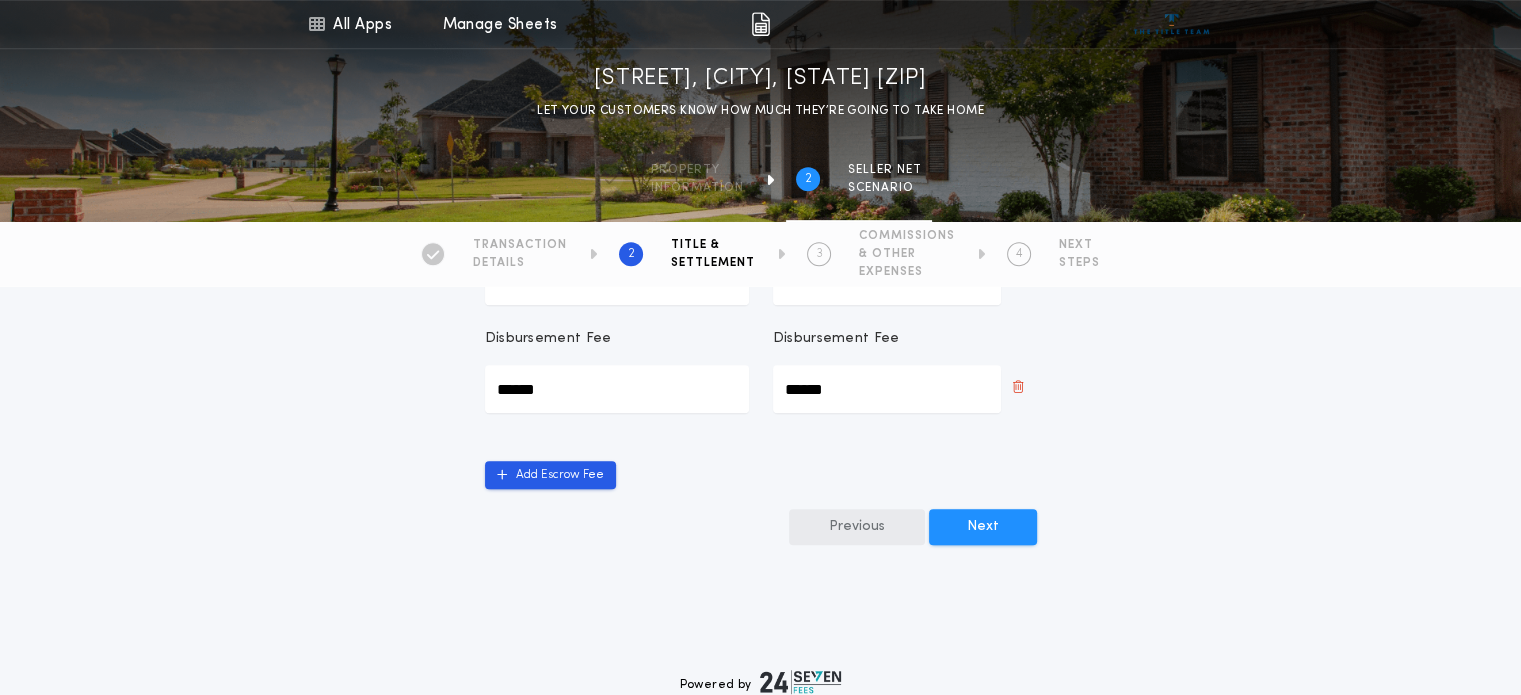 click on "Previous" at bounding box center (857, 527) 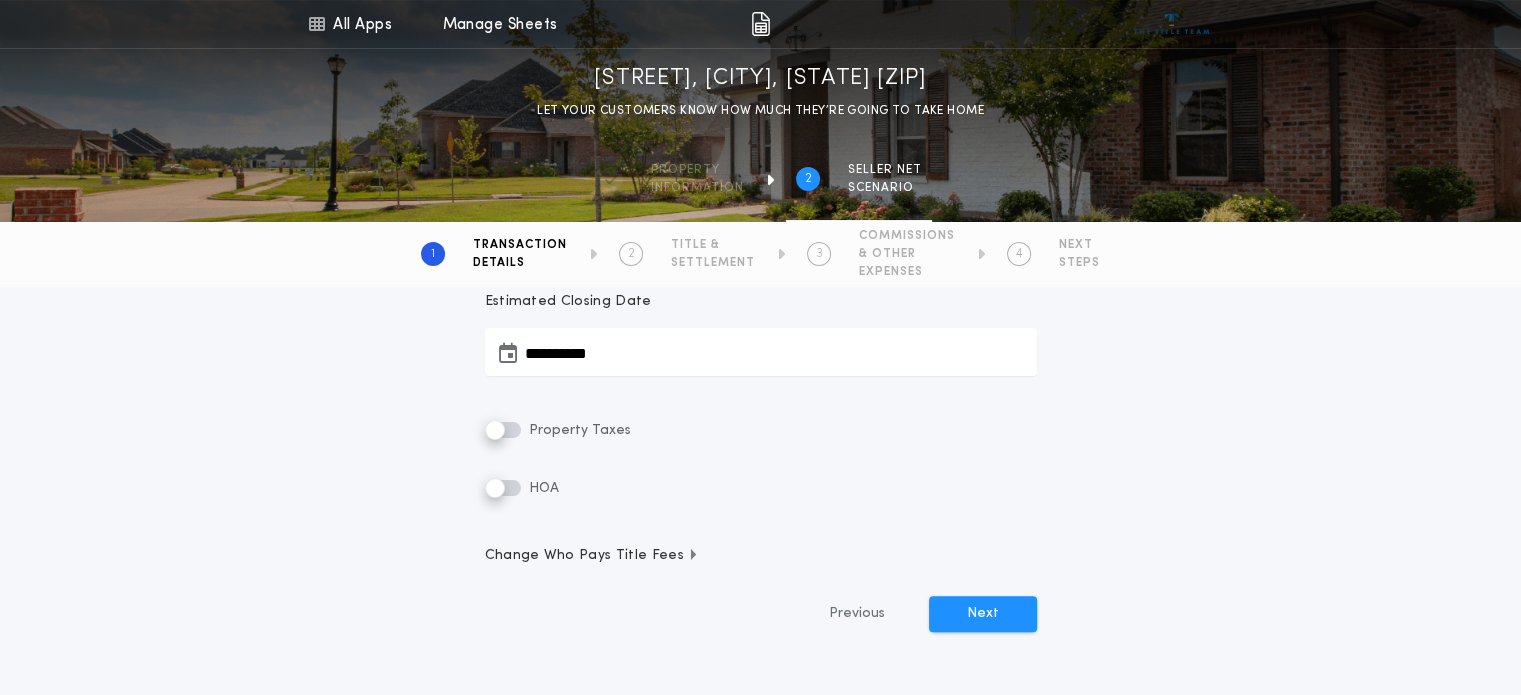 scroll, scrollTop: 392, scrollLeft: 0, axis: vertical 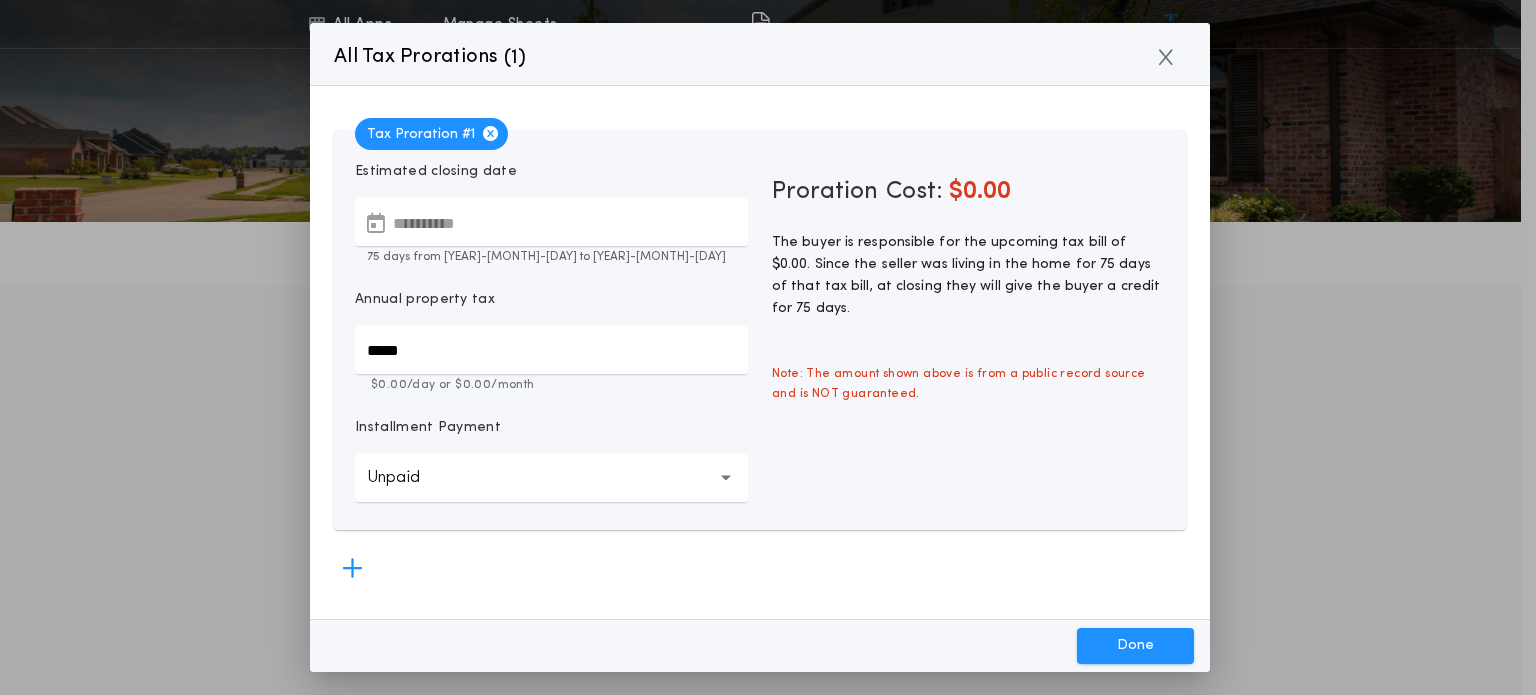click on "*****" at bounding box center (551, 350) 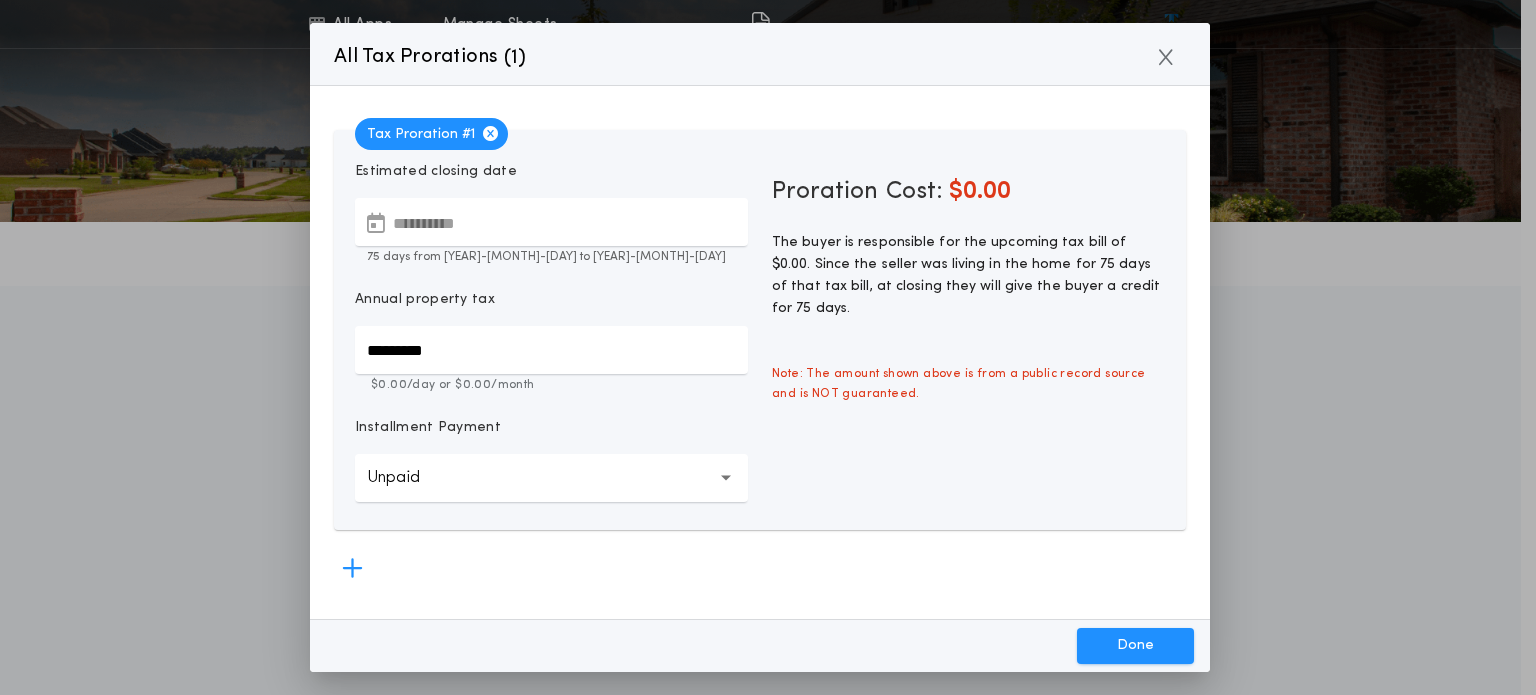 click at bounding box center [726, 478] 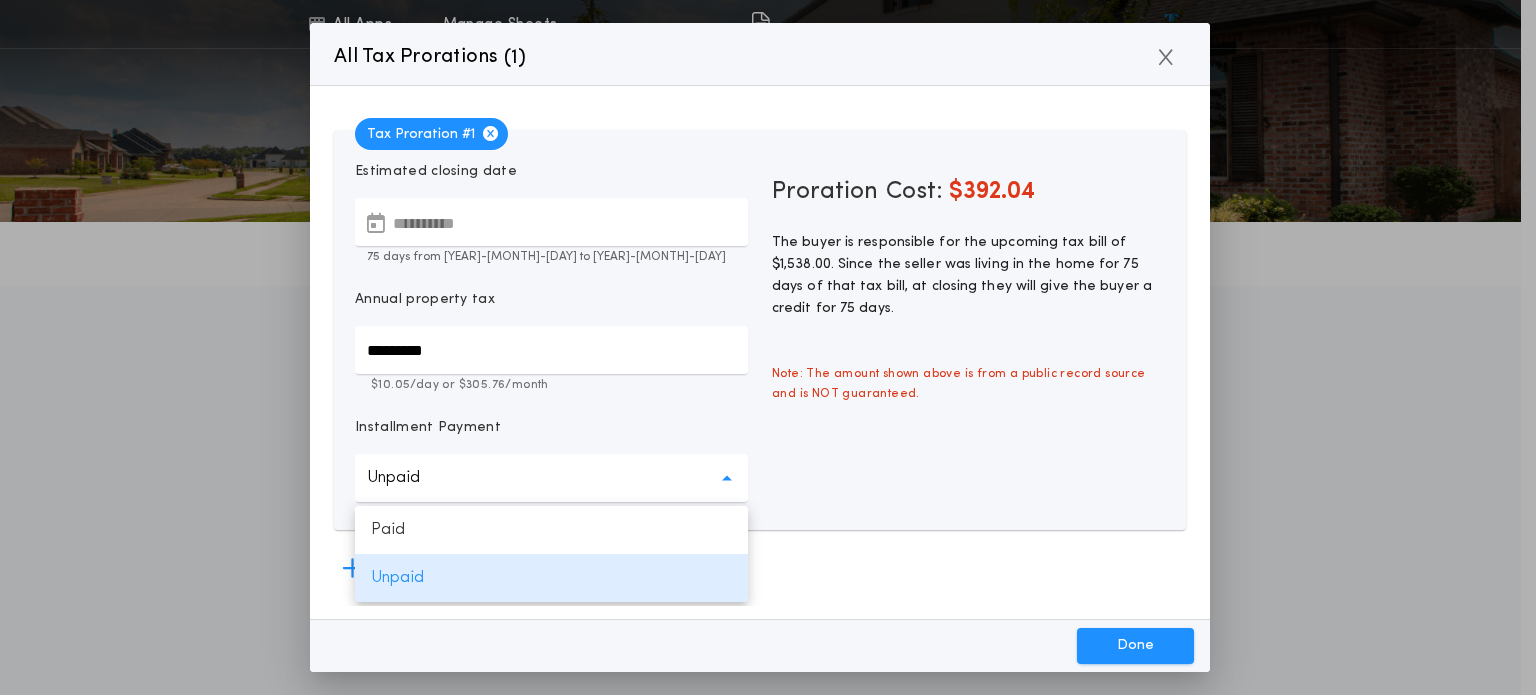 click on "Paid" at bounding box center (551, 530) 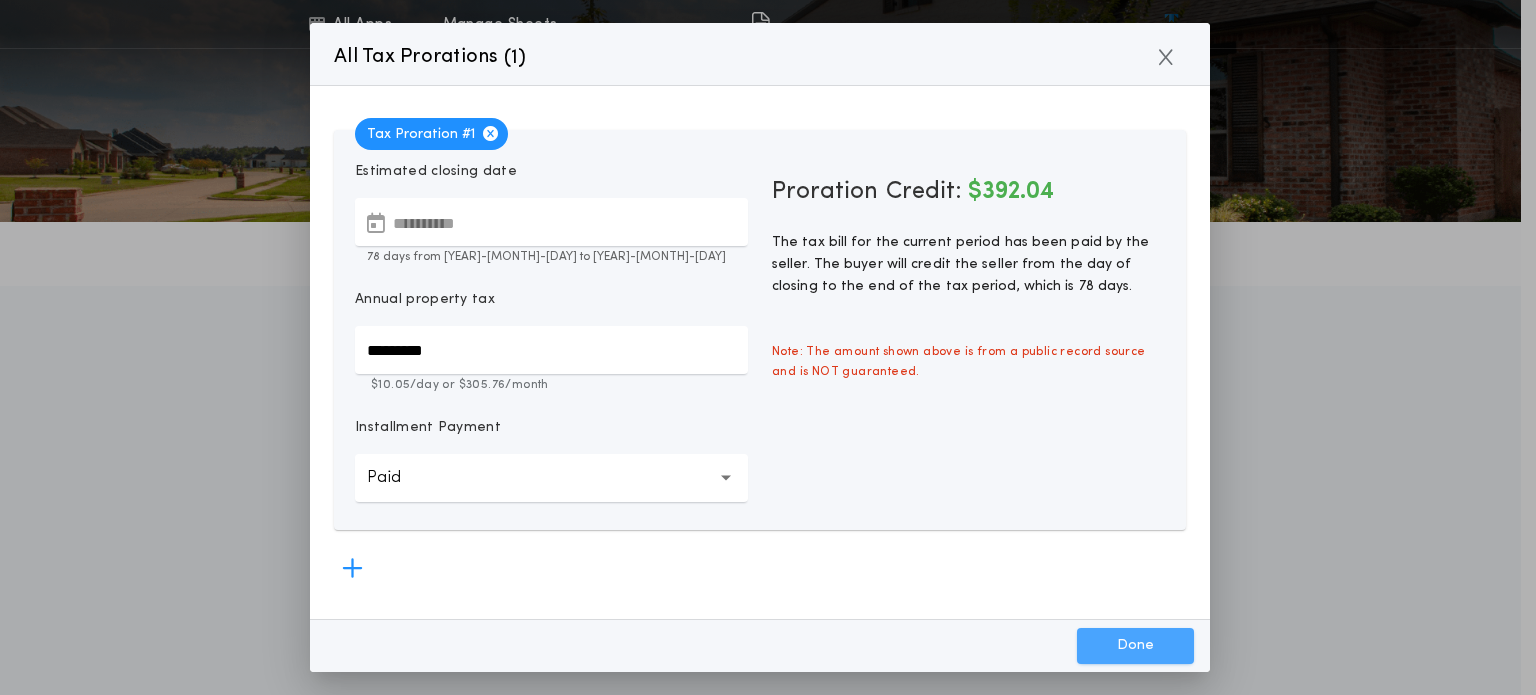 click on "Done" at bounding box center [1135, 646] 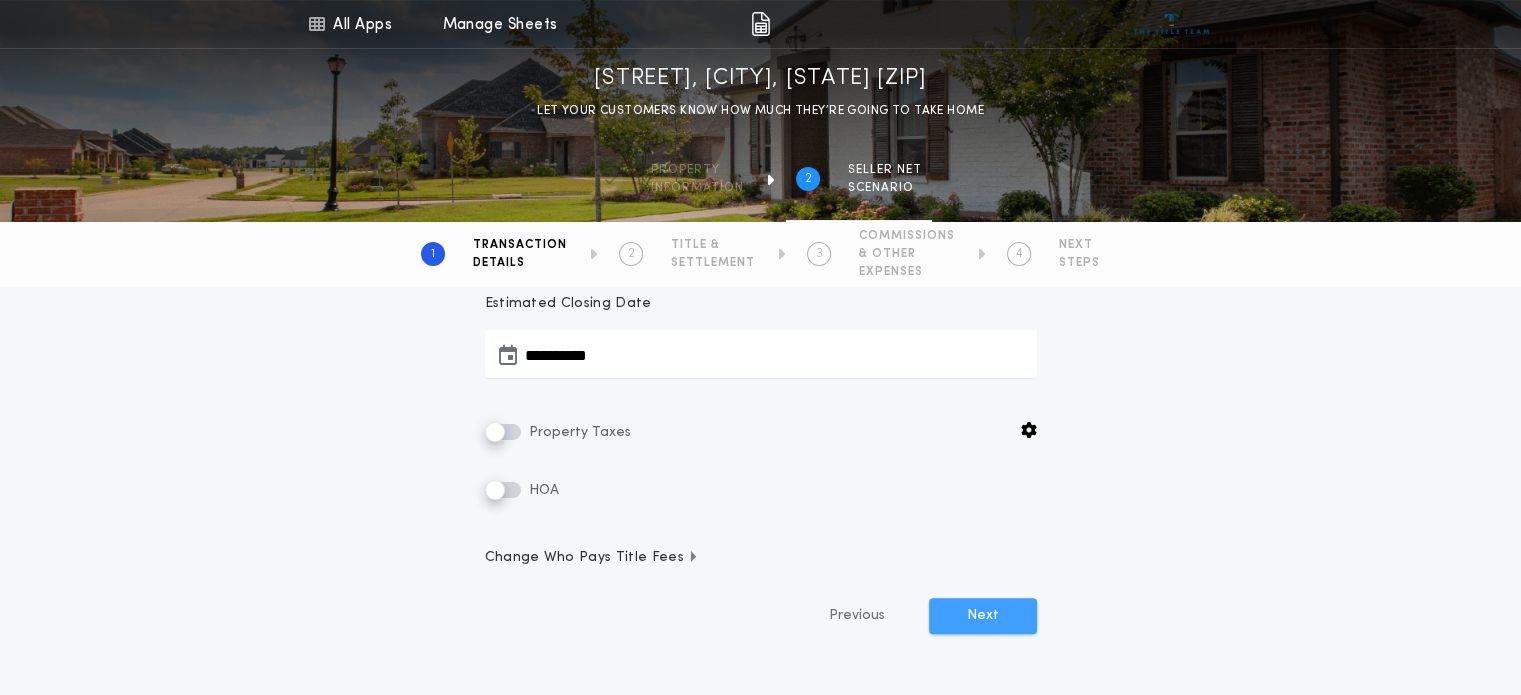 click on "Next" at bounding box center [983, 616] 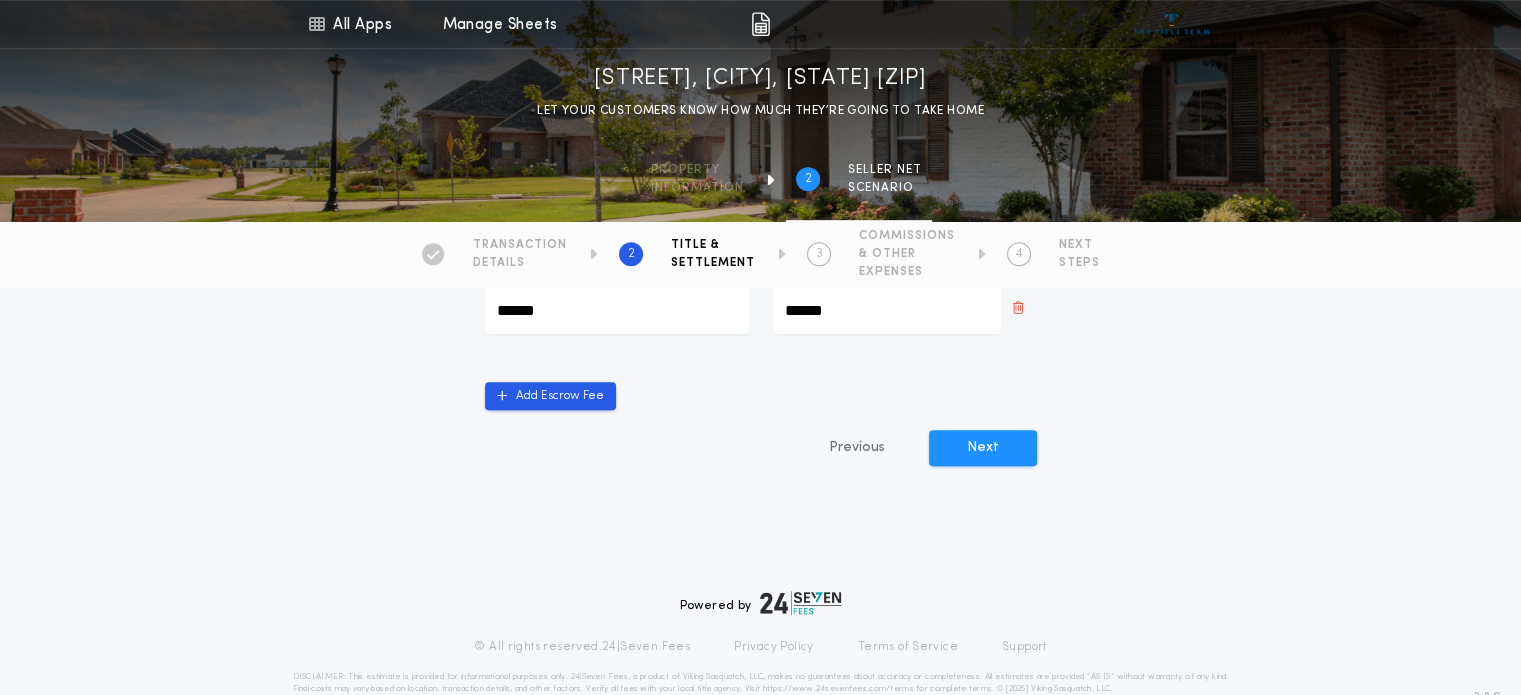 scroll, scrollTop: 1031, scrollLeft: 0, axis: vertical 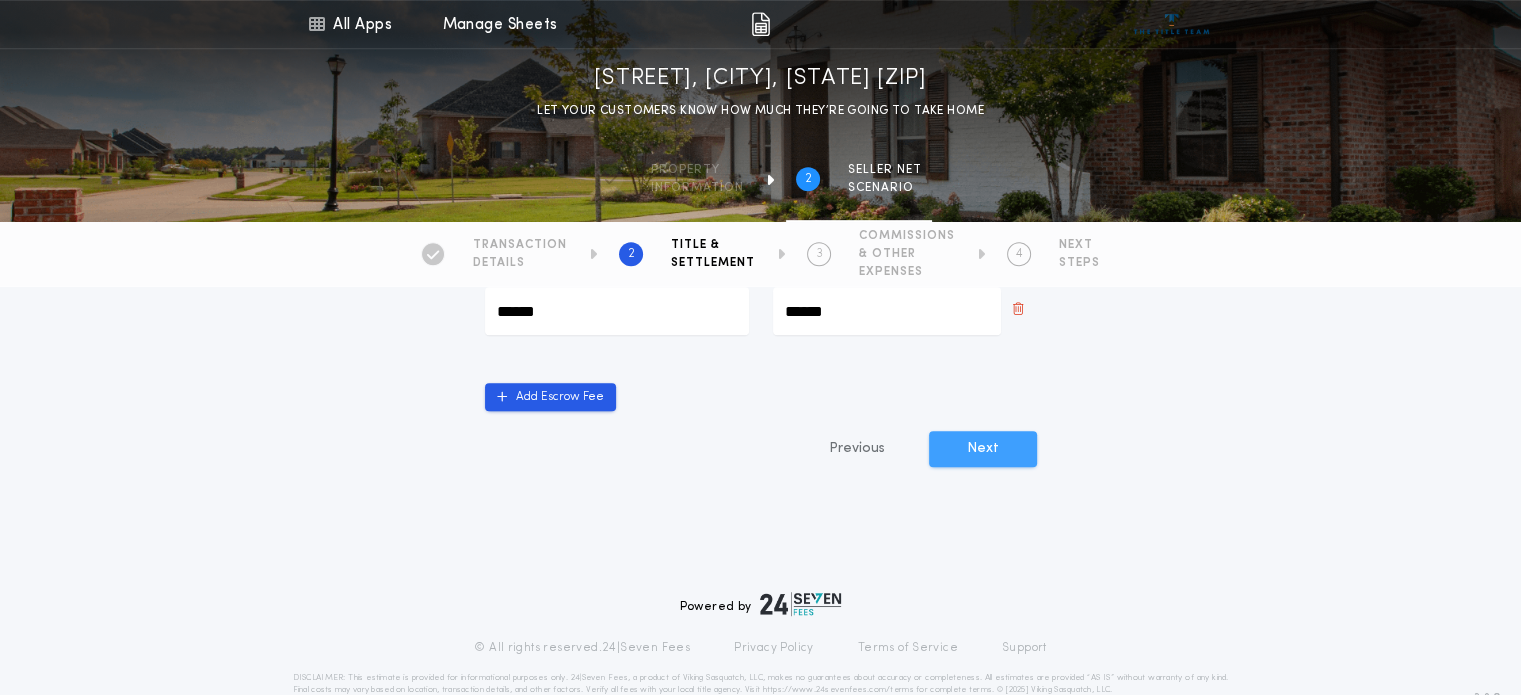 click on "Next" at bounding box center (983, 449) 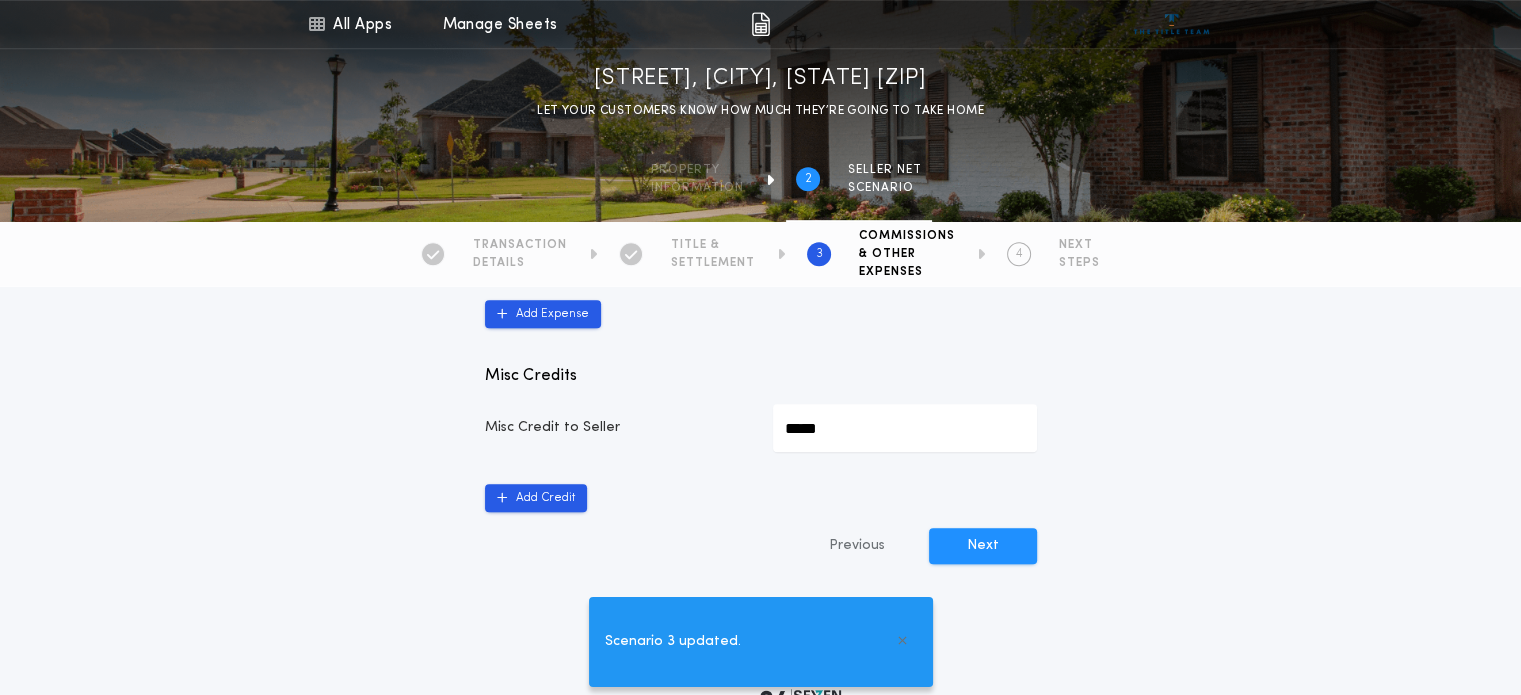 scroll, scrollTop: 1133, scrollLeft: 0, axis: vertical 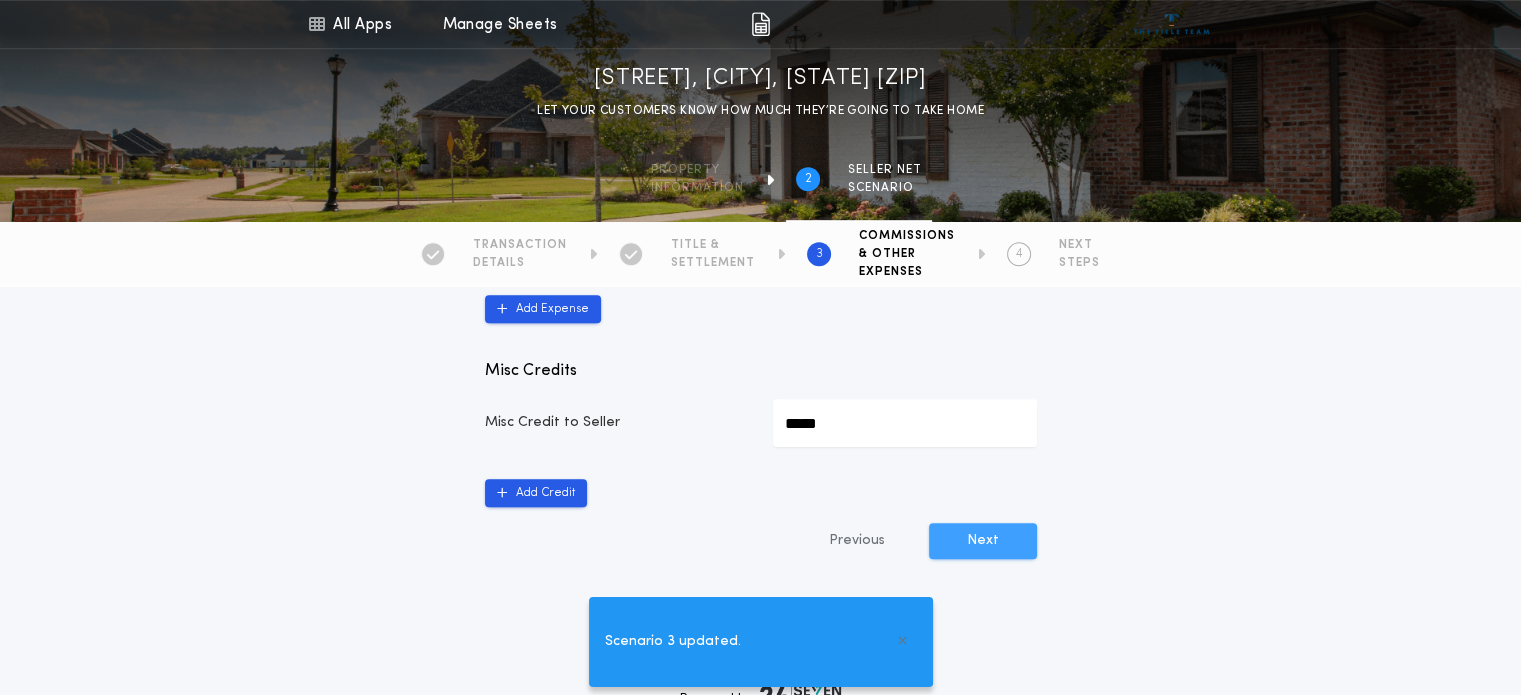 click on "Next" at bounding box center (983, 541) 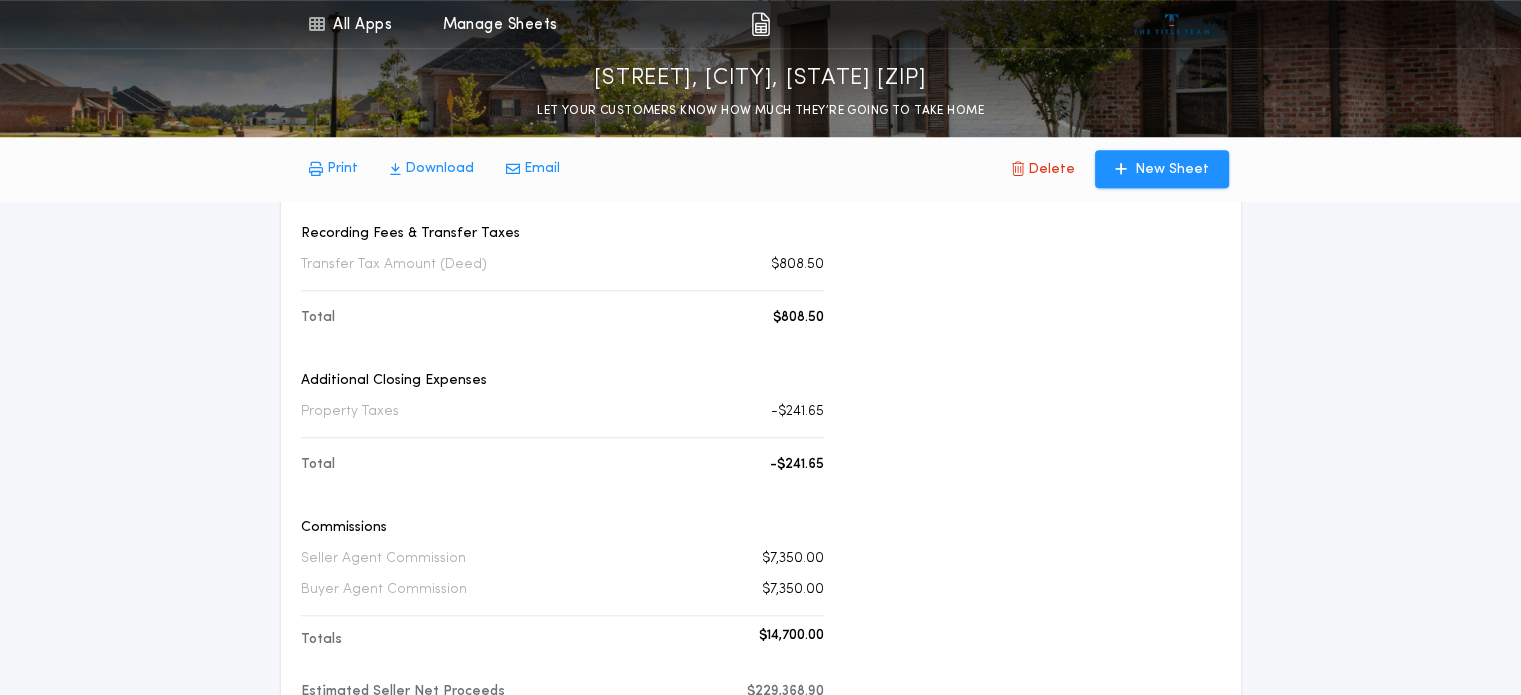 scroll, scrollTop: 1510, scrollLeft: 0, axis: vertical 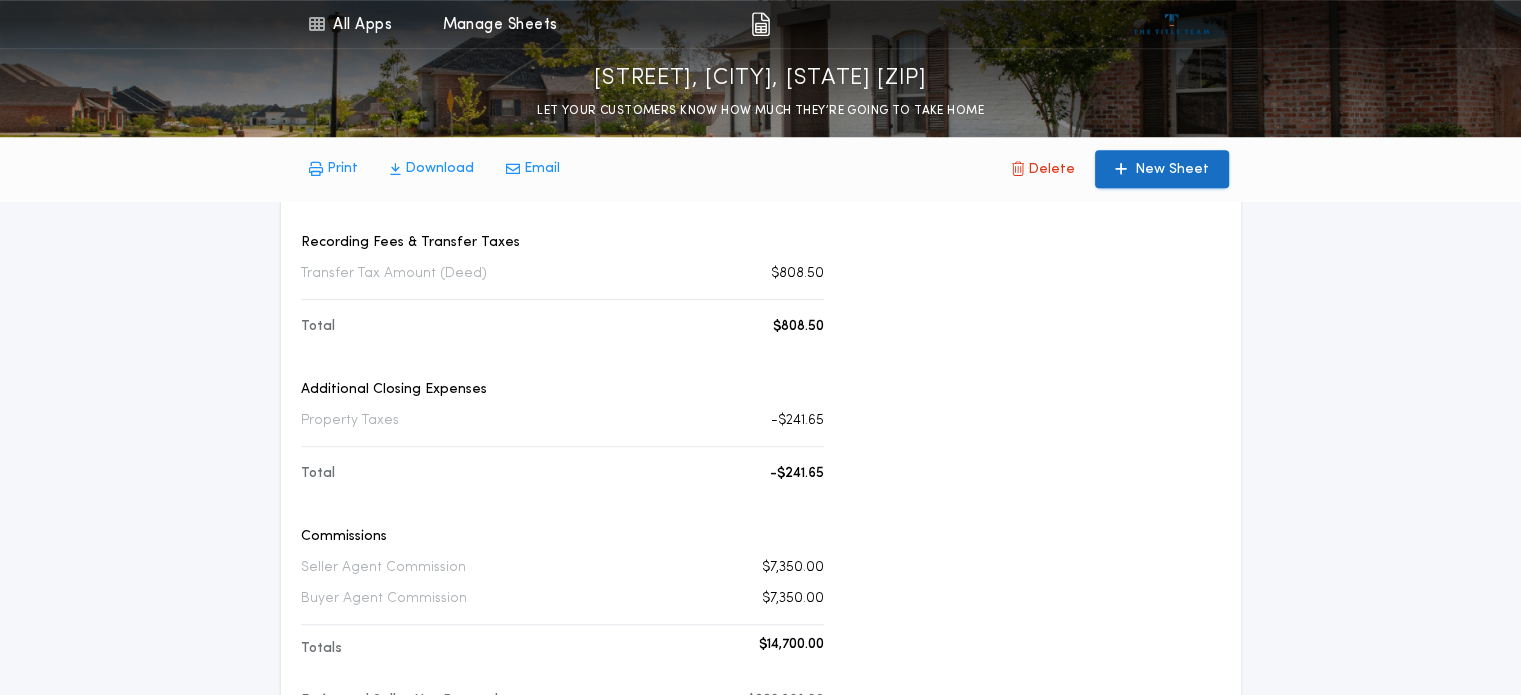 click on "New Sheet" at bounding box center [1172, 170] 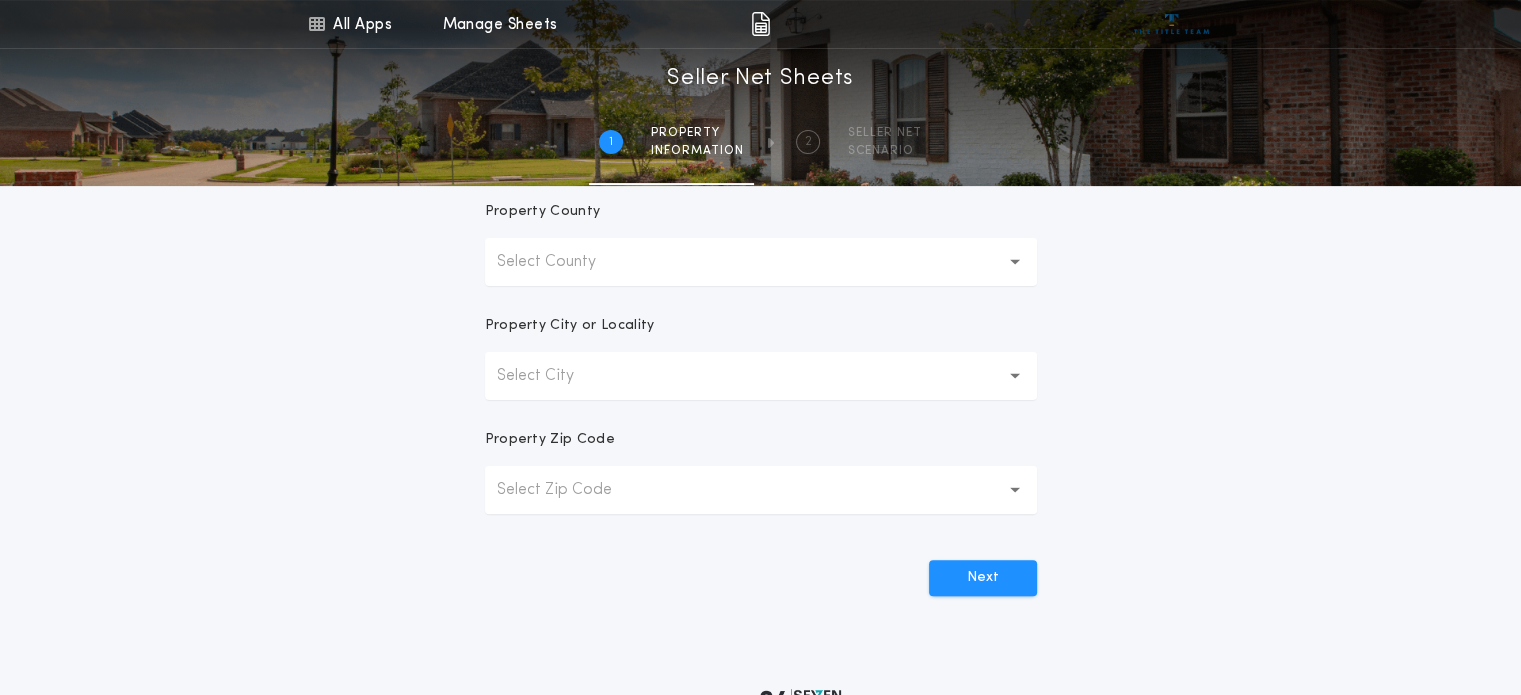 scroll, scrollTop: 472, scrollLeft: 0, axis: vertical 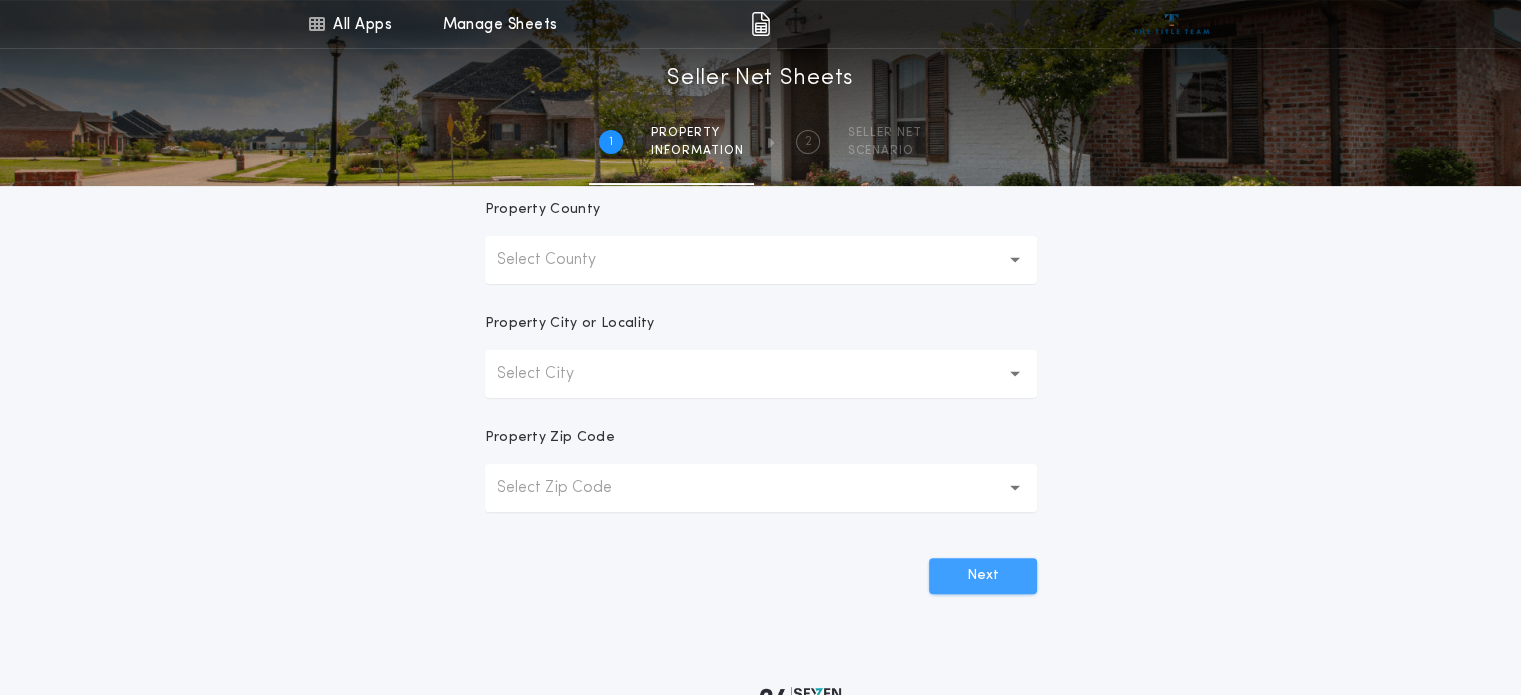 click on "Next" at bounding box center [983, 576] 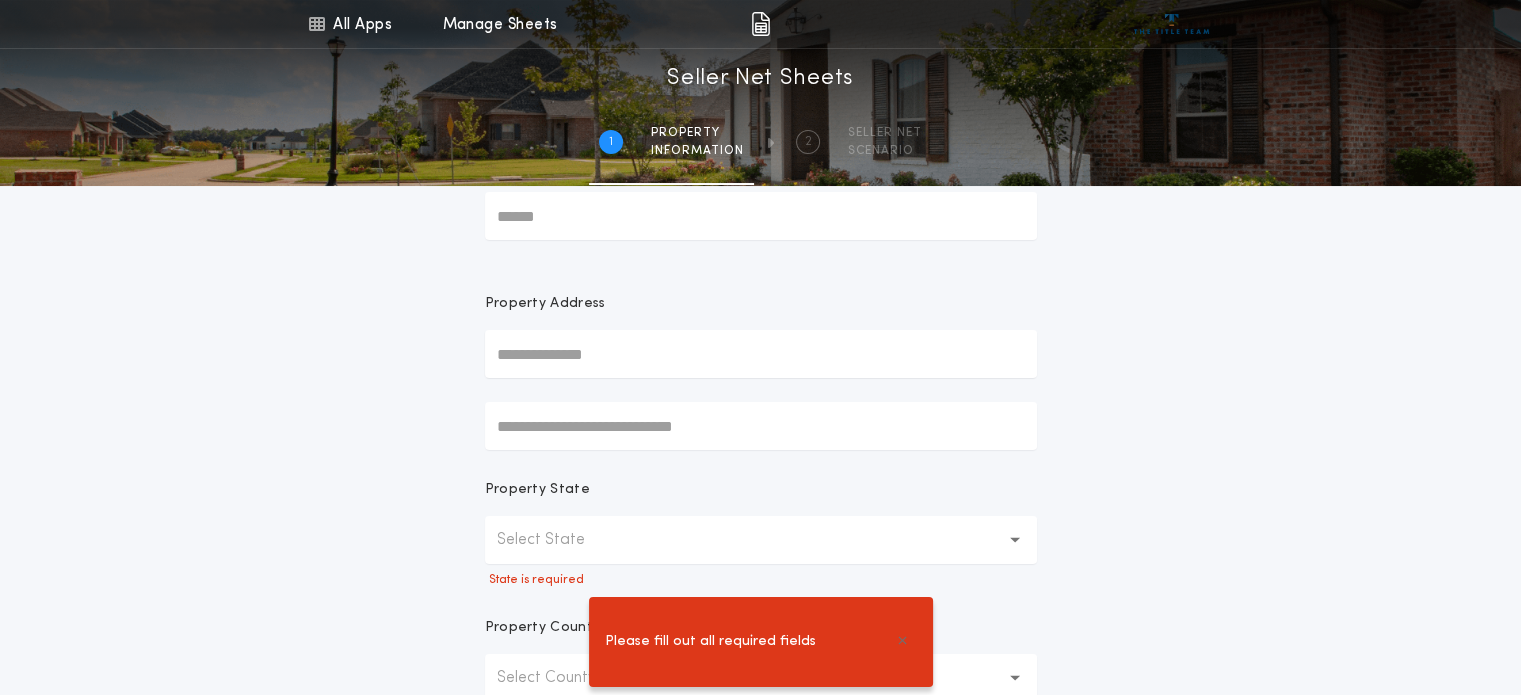 scroll, scrollTop: 0, scrollLeft: 0, axis: both 